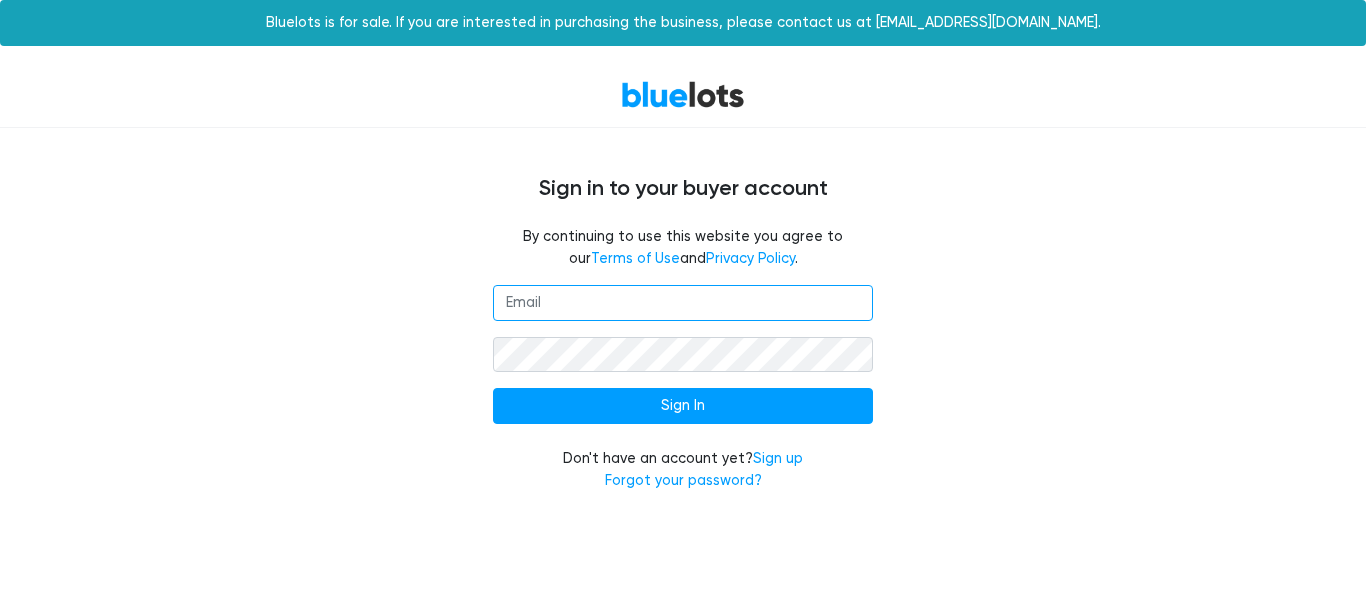 scroll, scrollTop: 0, scrollLeft: 0, axis: both 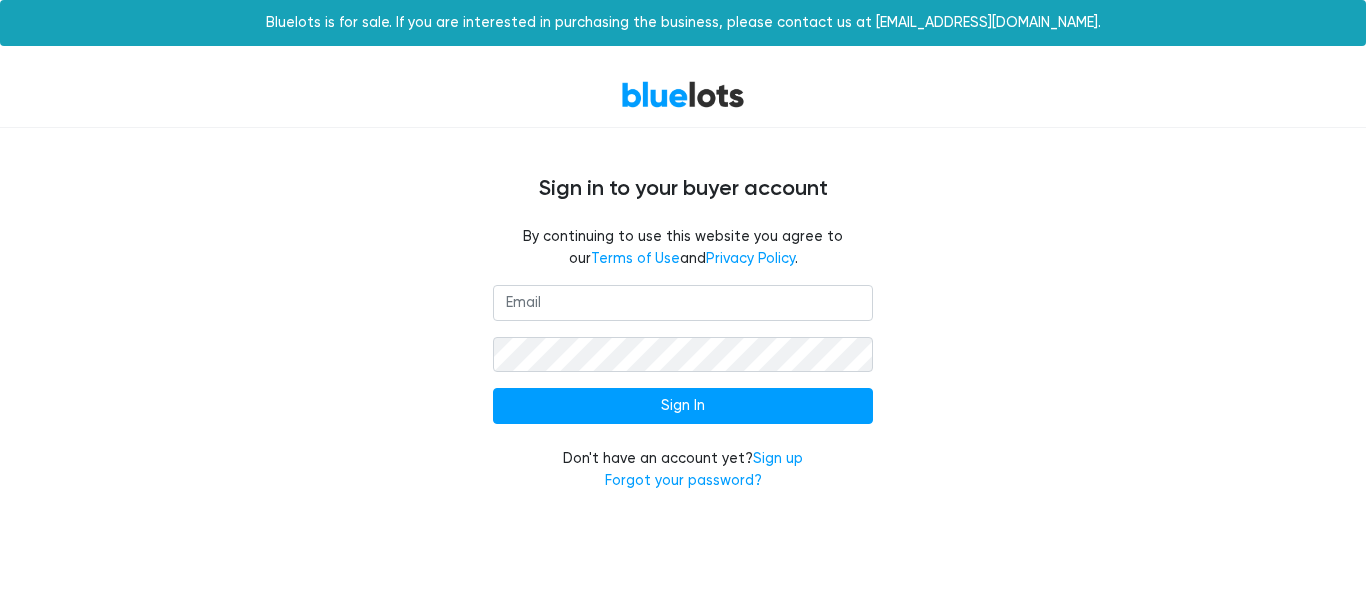 click on "Sign In
Don't have an account yet?  Sign up
Forgot your password?" at bounding box center [683, 388] 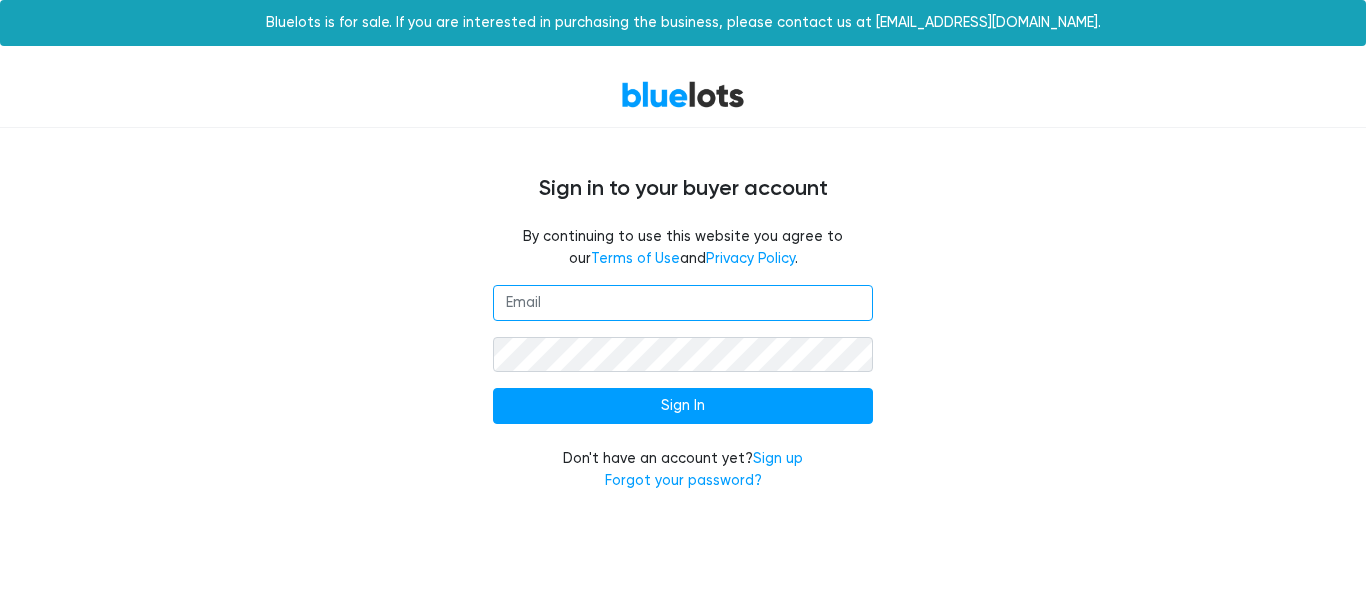 click at bounding box center [683, 303] 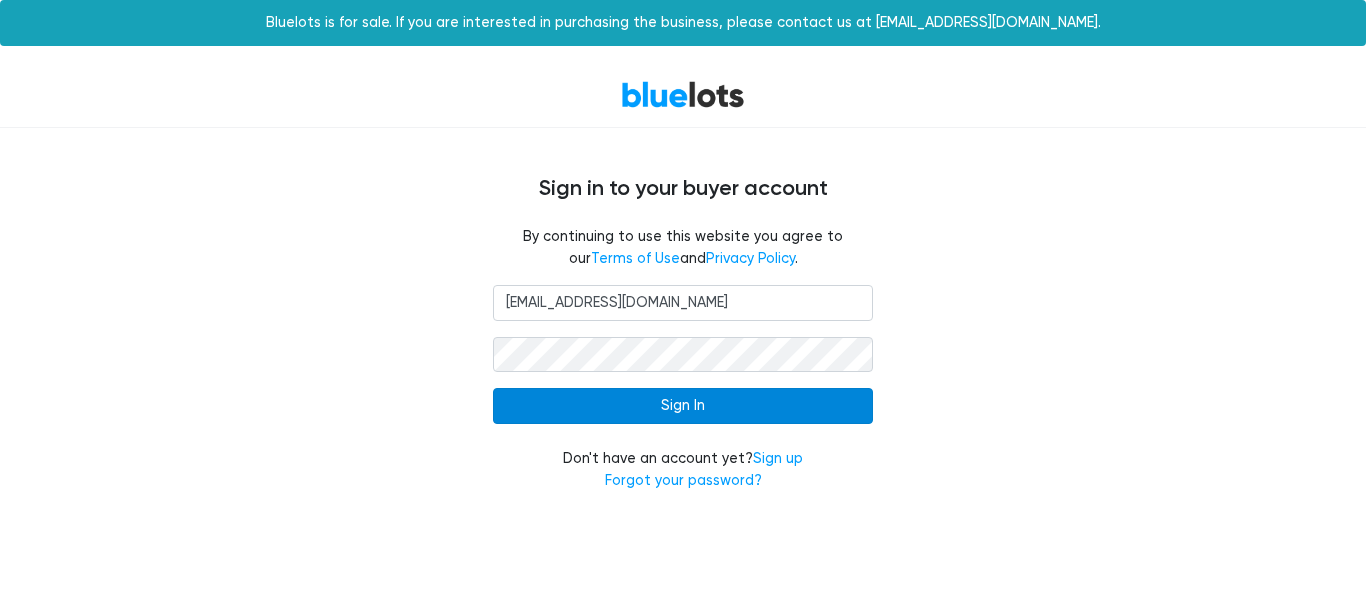 click on "Sign In" at bounding box center [683, 406] 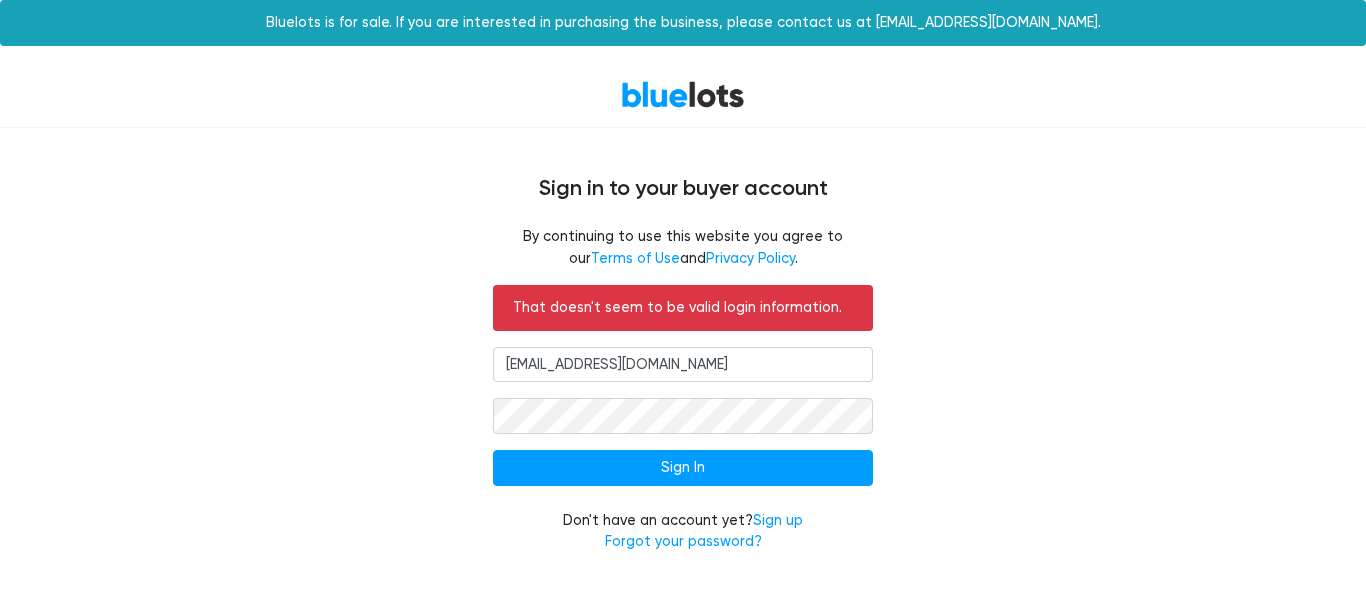scroll, scrollTop: 0, scrollLeft: 0, axis: both 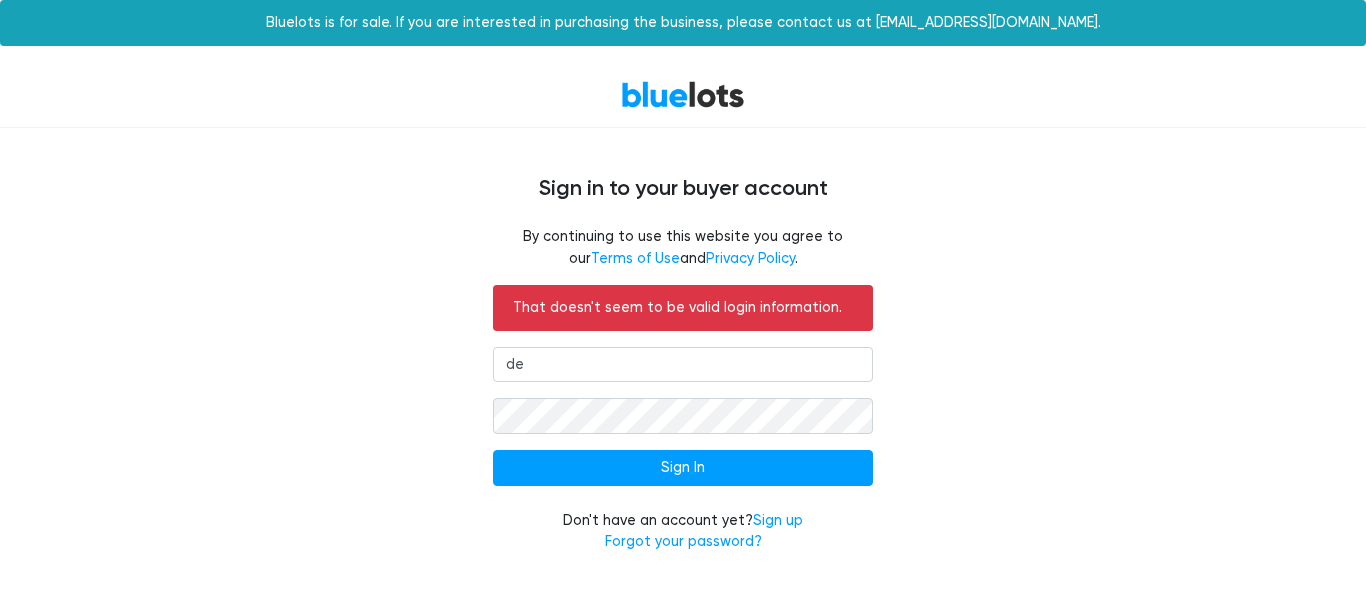 type on "decotreasures20@gmail.com" 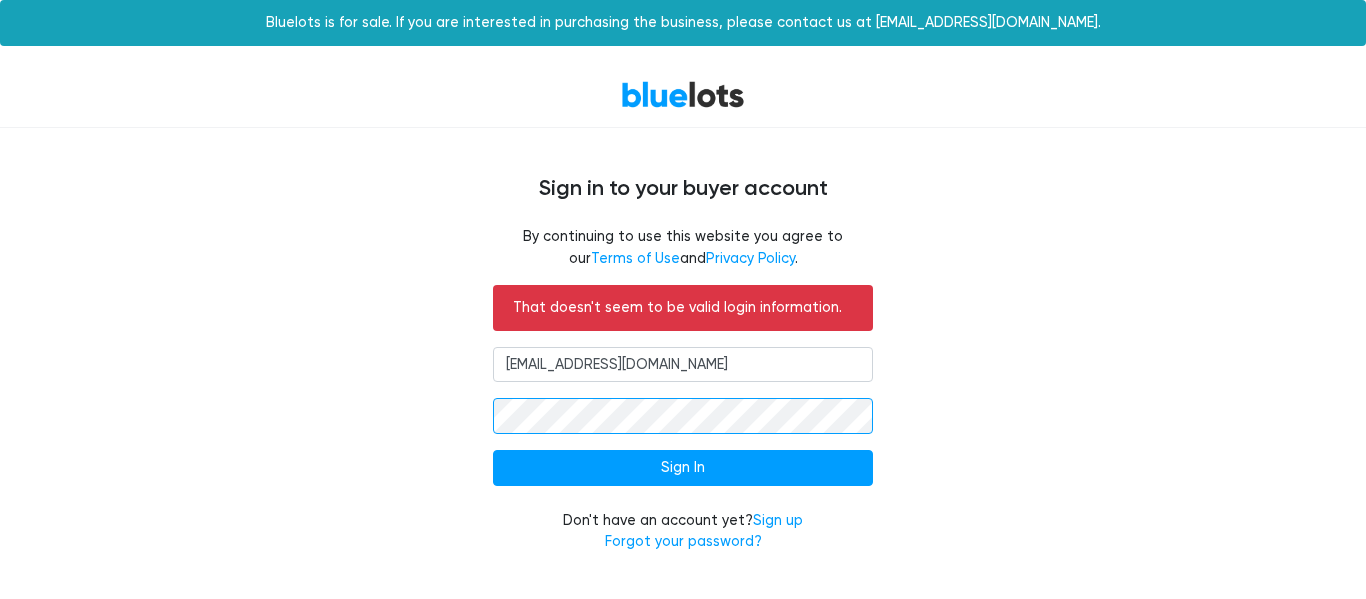 click on "Sign In" at bounding box center [683, 468] 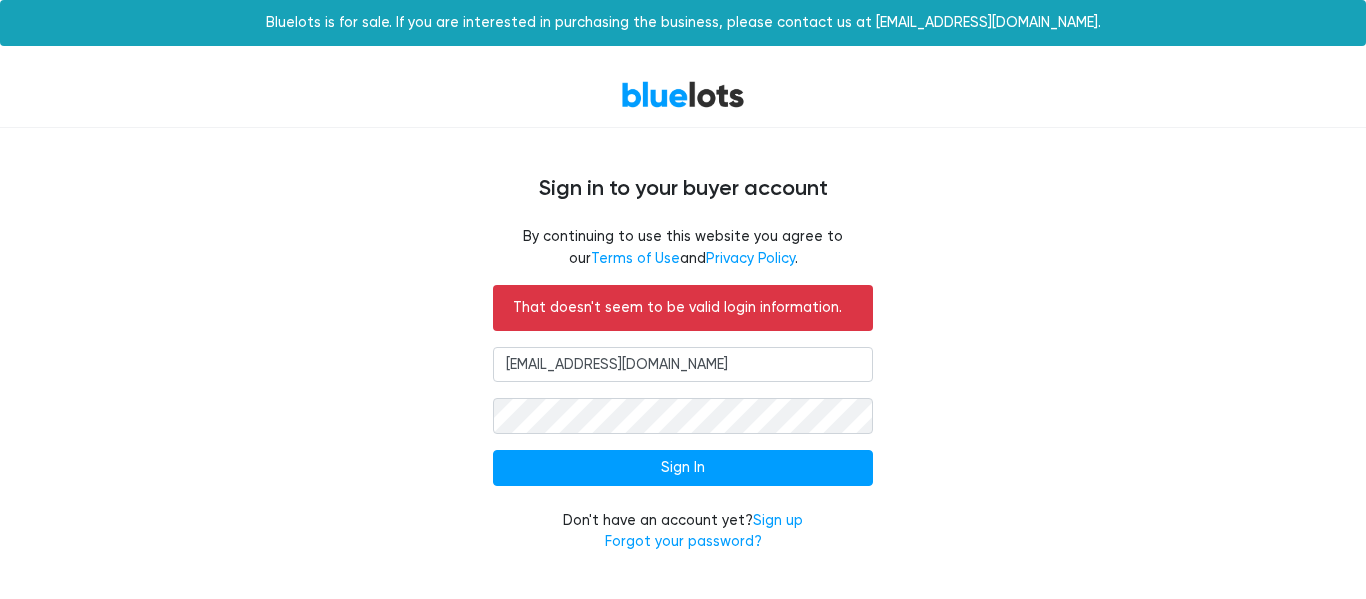 scroll, scrollTop: 0, scrollLeft: 0, axis: both 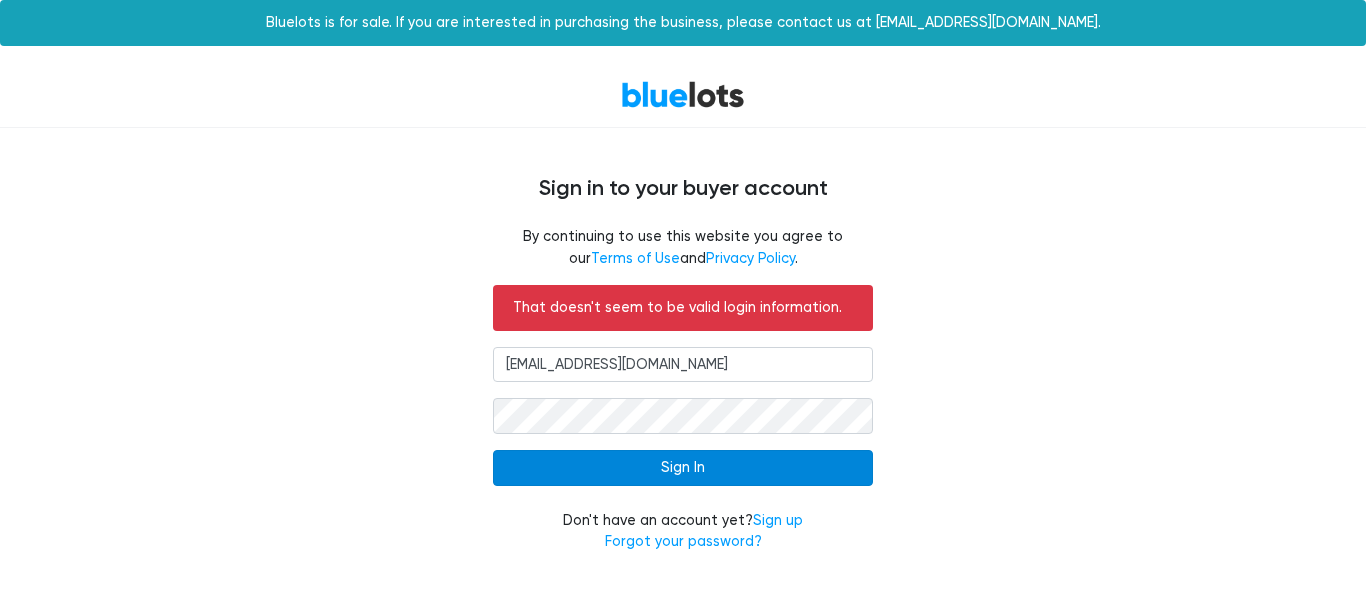 click on "Sign In" at bounding box center (683, 468) 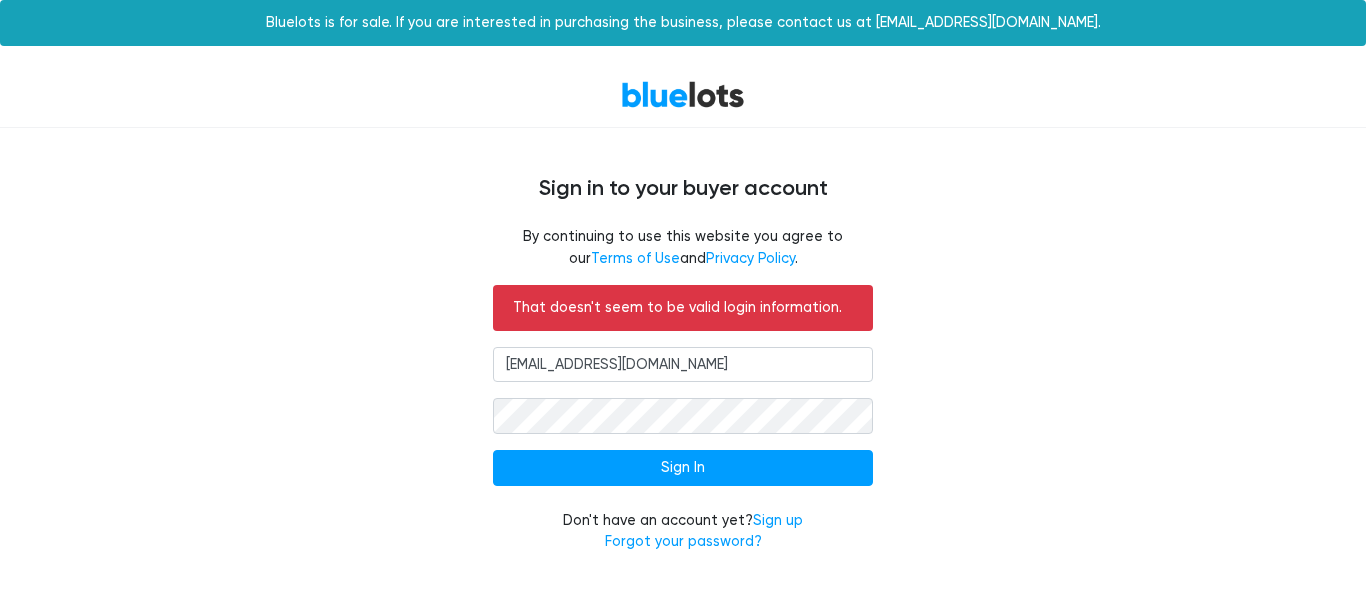 scroll, scrollTop: 0, scrollLeft: 0, axis: both 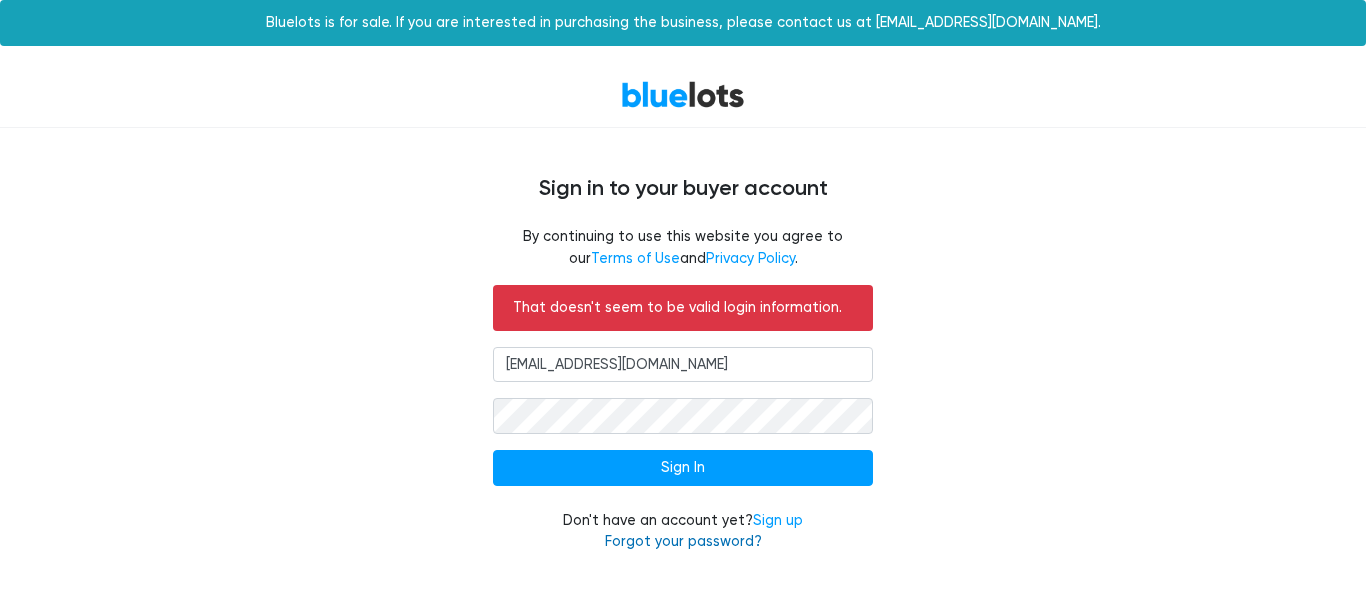 click on "Forgot your password?" at bounding box center [683, 541] 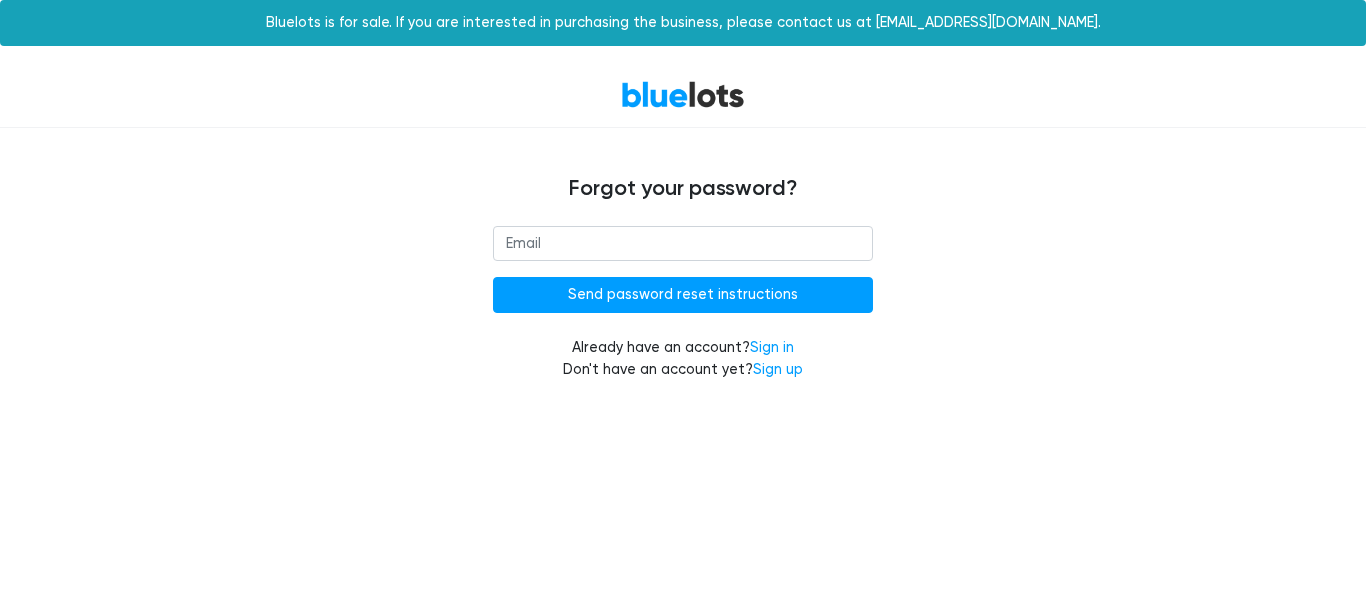 scroll, scrollTop: 0, scrollLeft: 0, axis: both 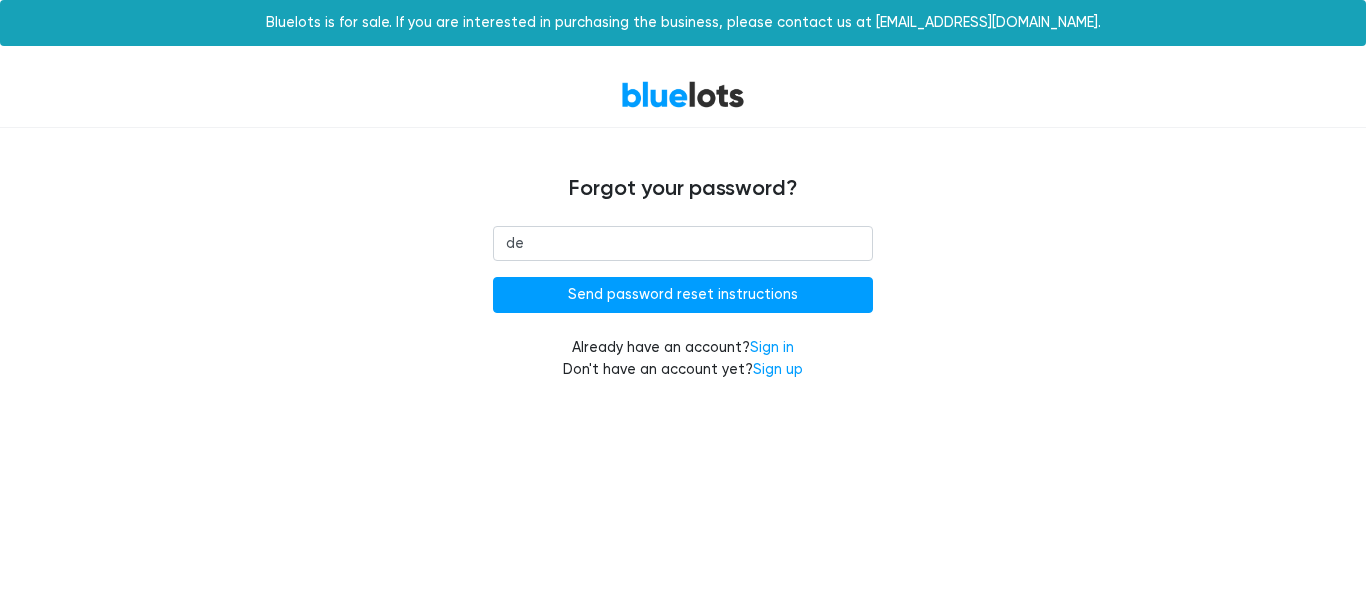 type on "[EMAIL_ADDRESS][DOMAIN_NAME]" 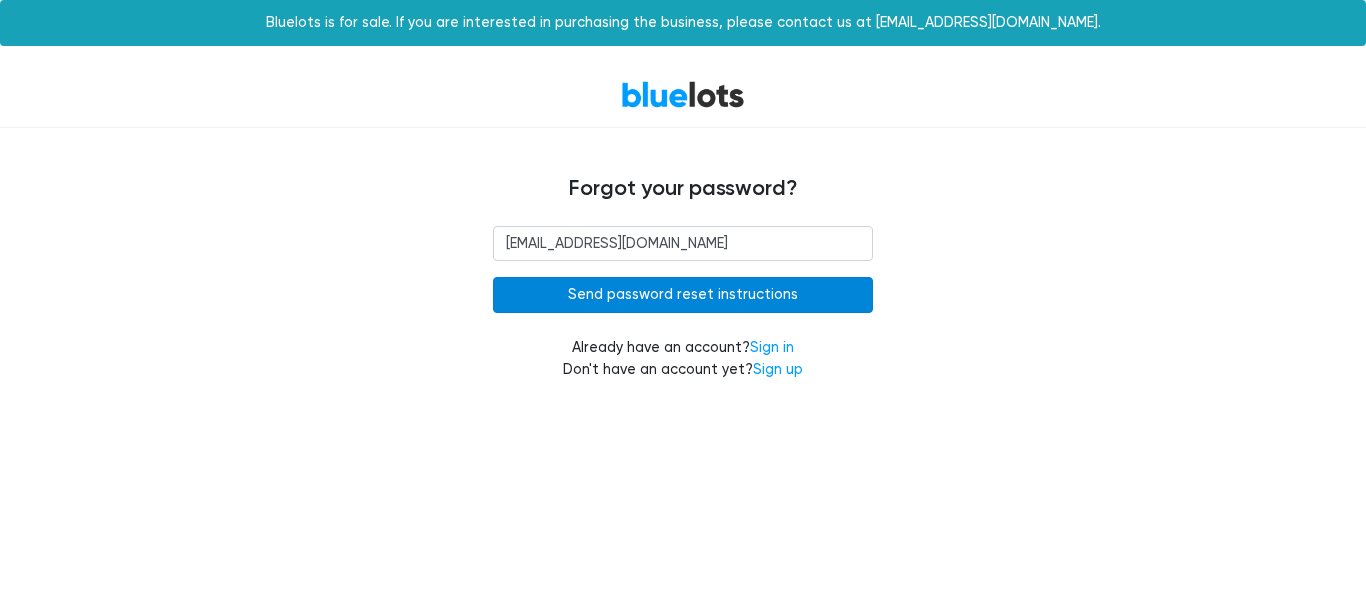 click on "Send password reset instructions" at bounding box center [683, 295] 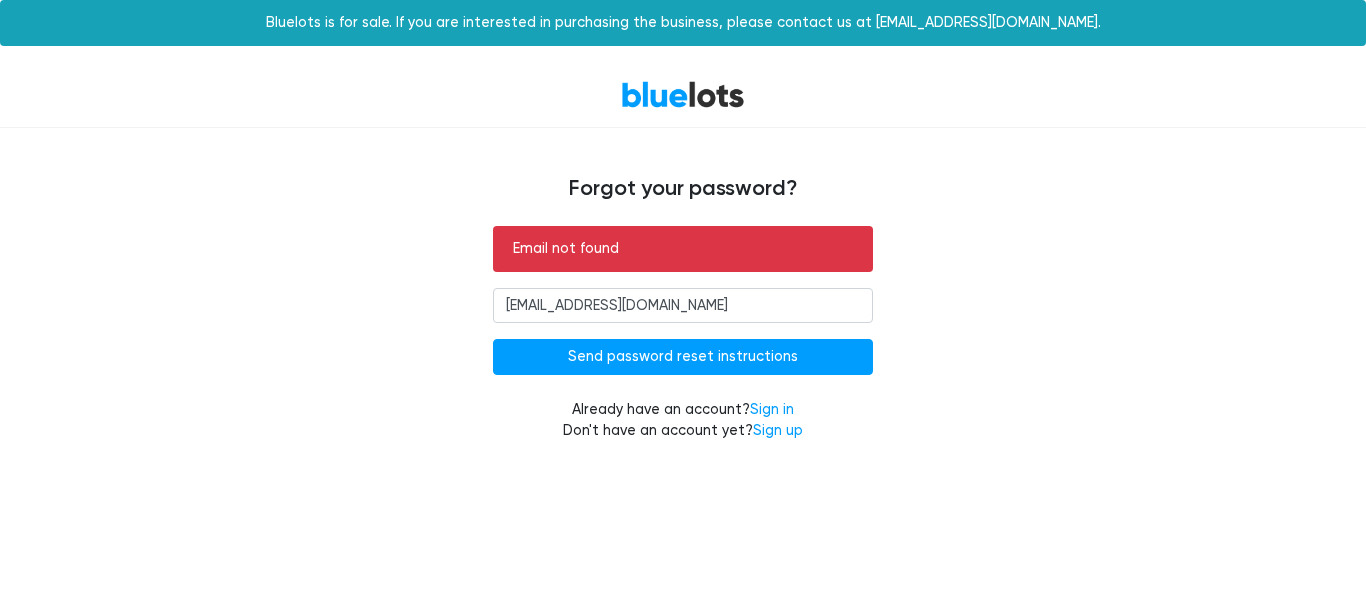 scroll, scrollTop: 0, scrollLeft: 0, axis: both 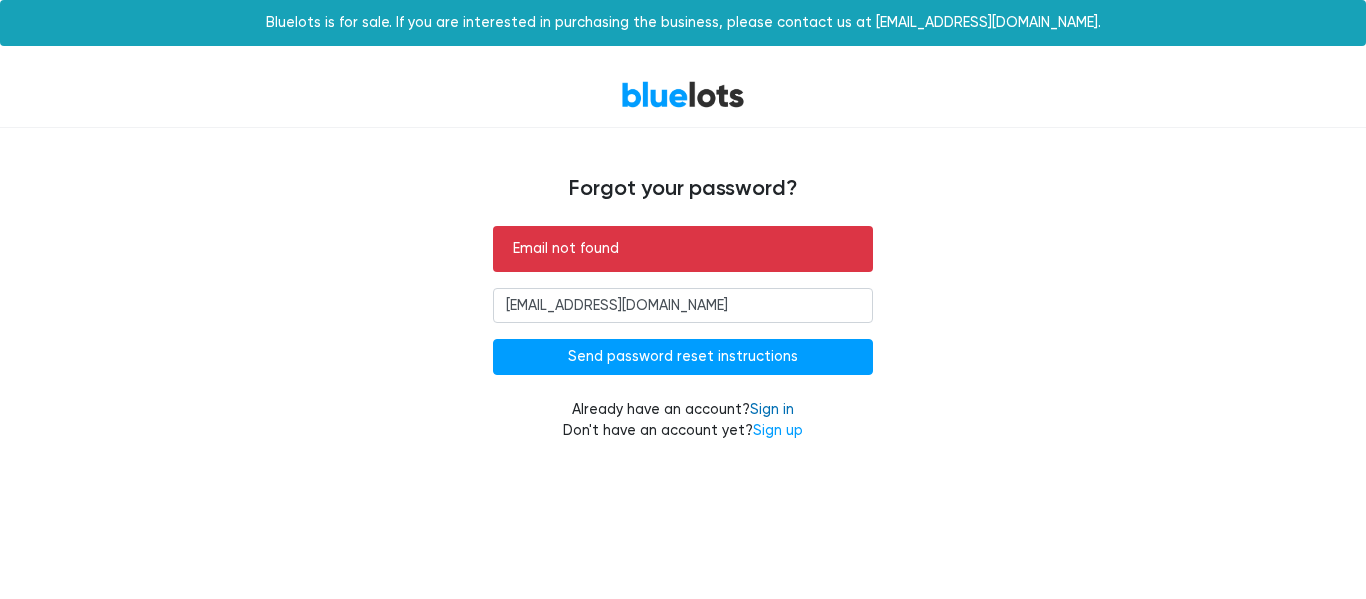click on "Sign in" at bounding box center (772, 409) 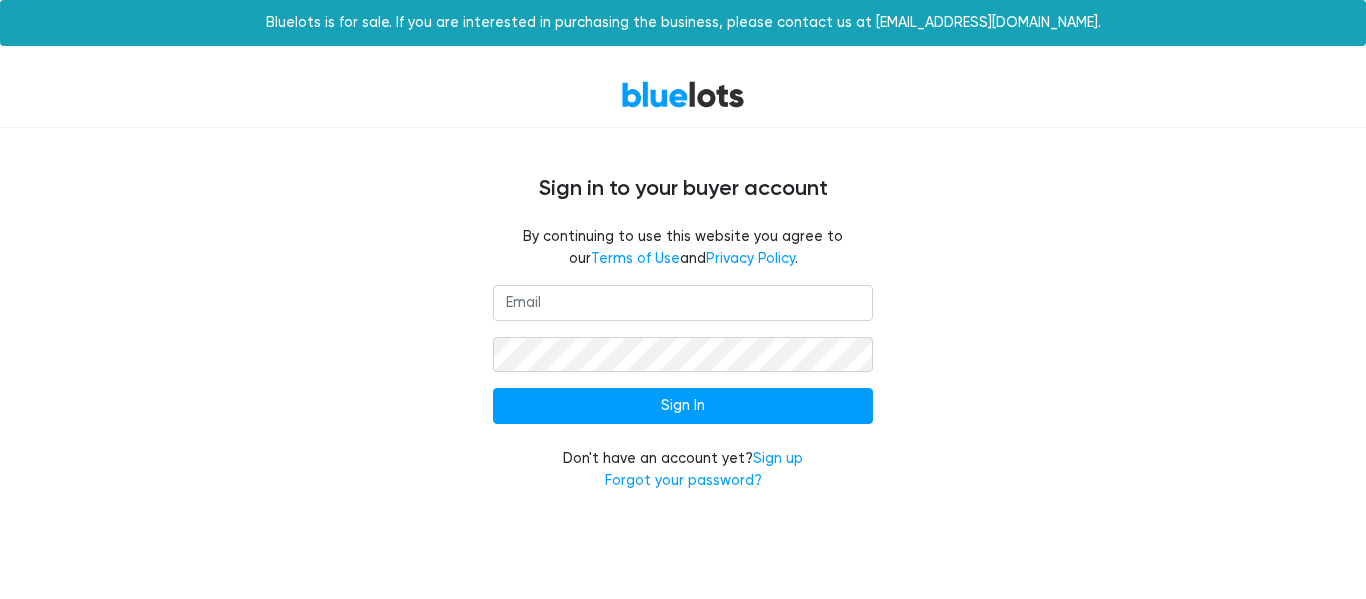 scroll, scrollTop: 0, scrollLeft: 0, axis: both 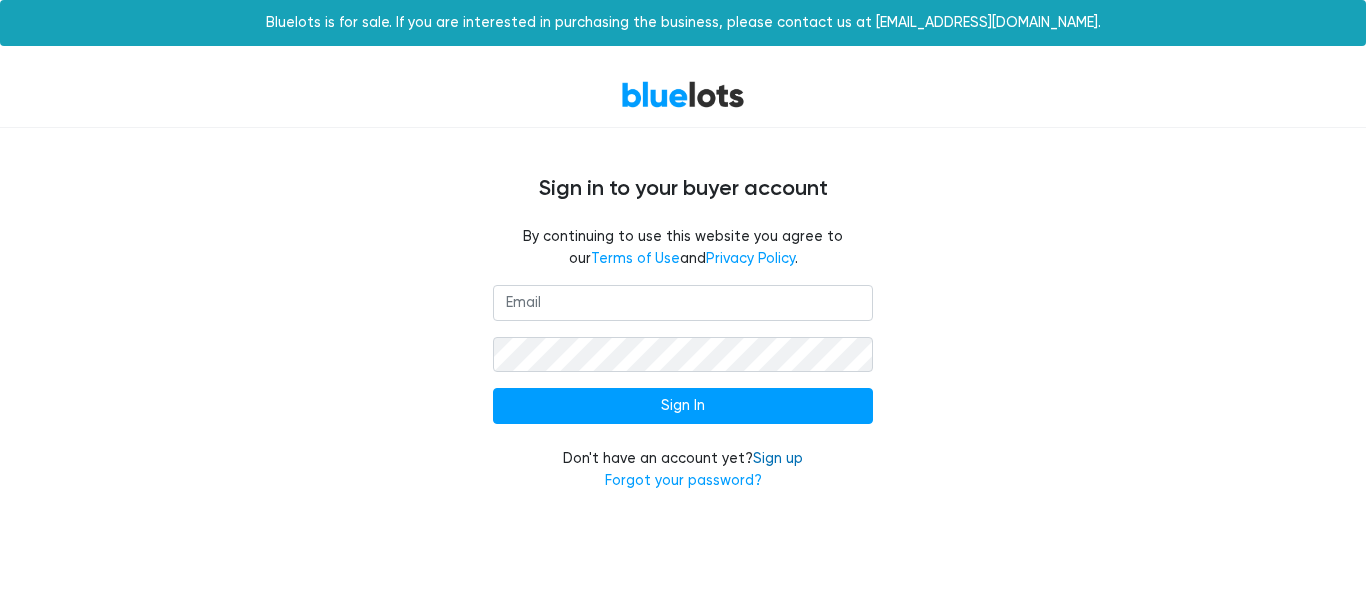 click on "Sign up" at bounding box center [778, 458] 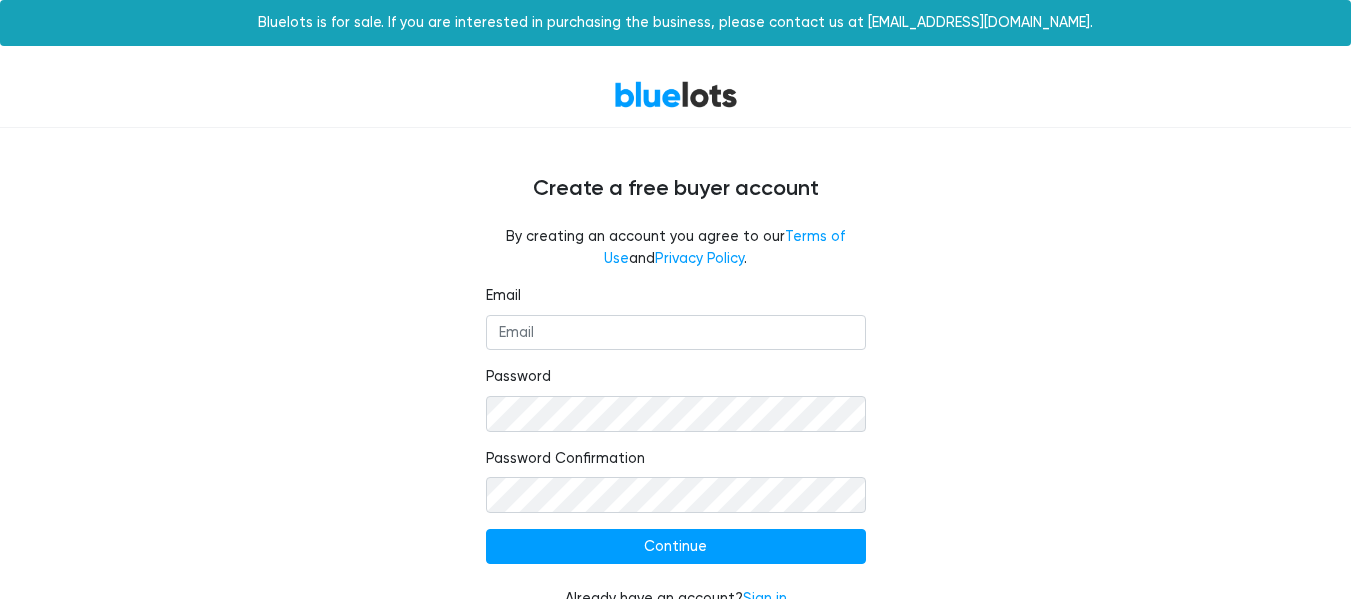 scroll, scrollTop: 0, scrollLeft: 0, axis: both 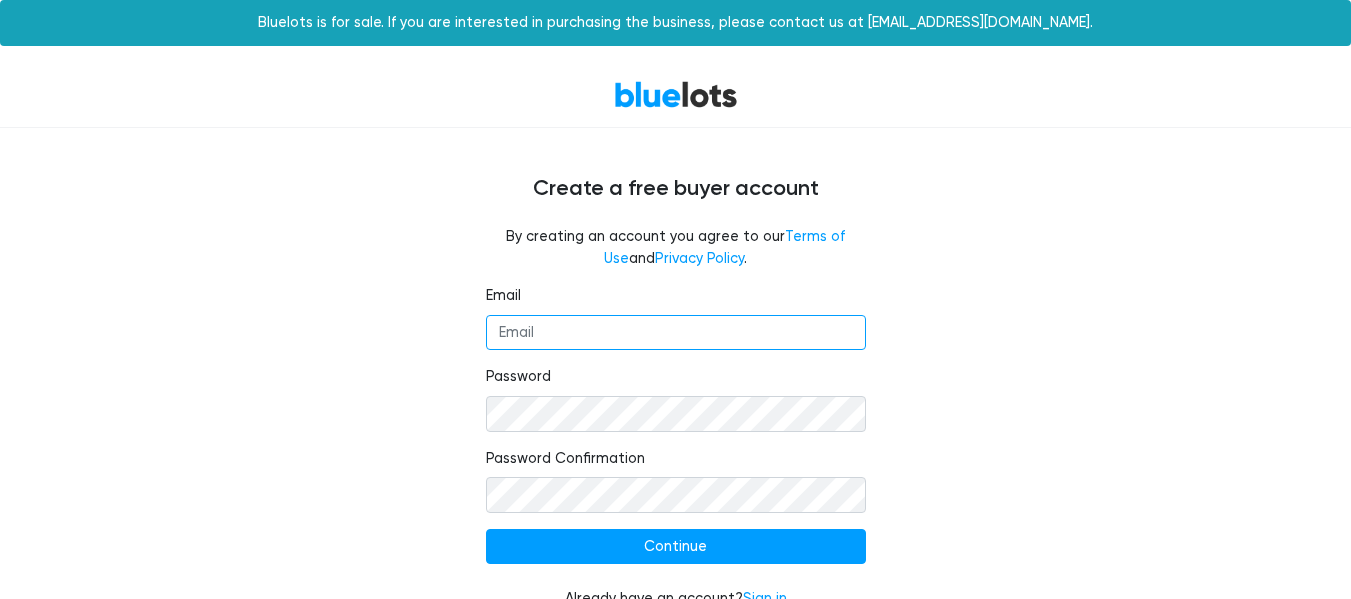 click on "Email" at bounding box center (676, 333) 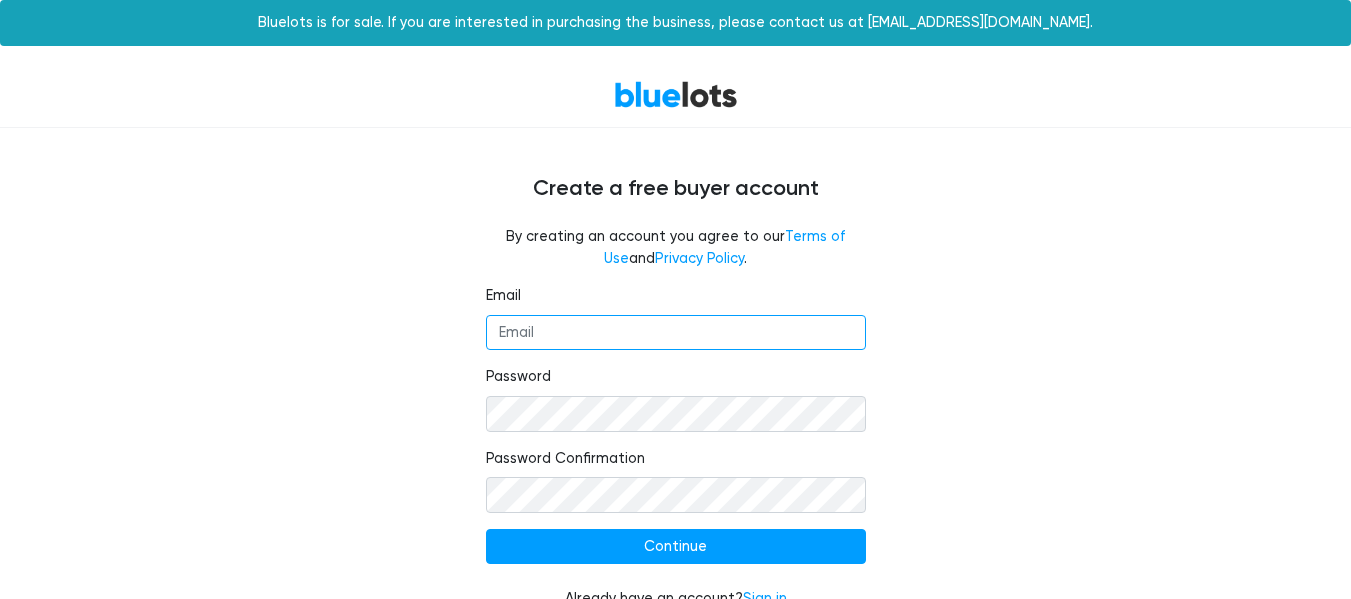type on "[EMAIL_ADDRESS][DOMAIN_NAME]" 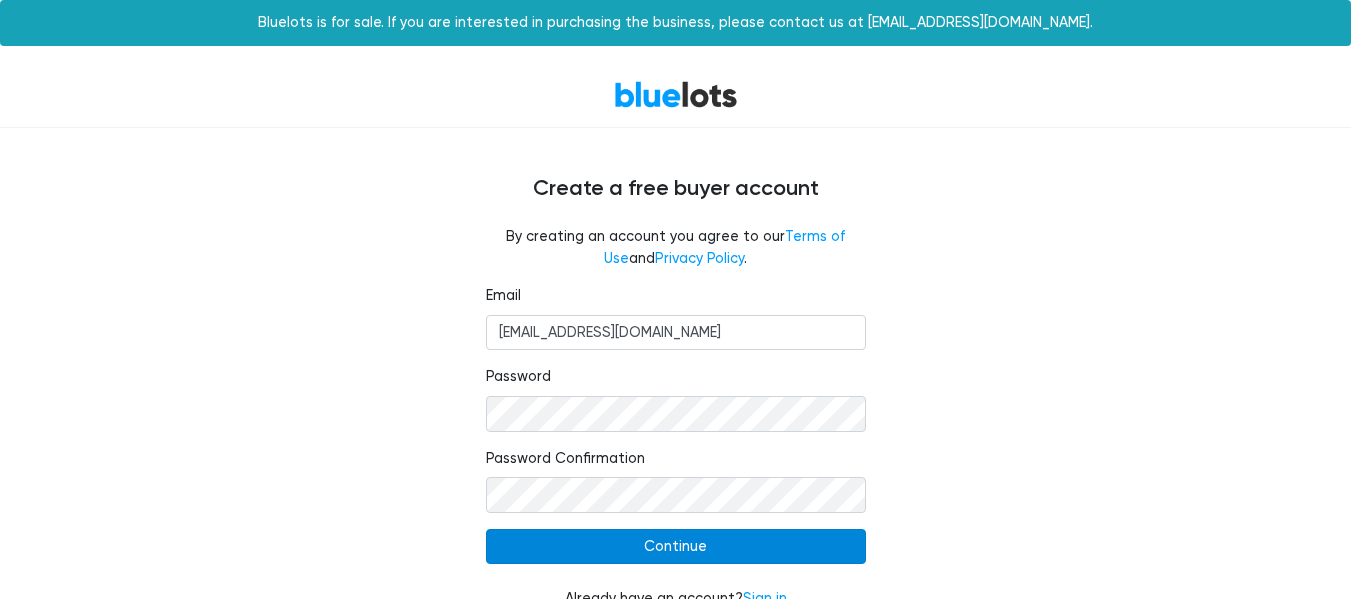 click on "Continue" at bounding box center (676, 547) 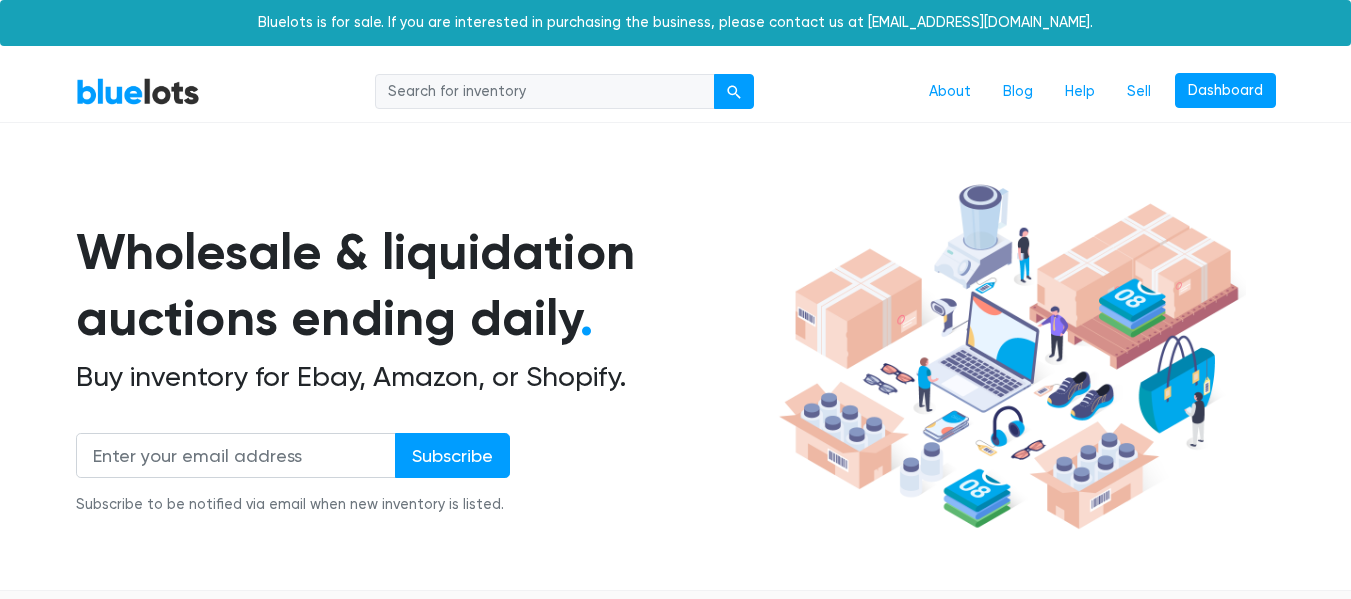 scroll, scrollTop: 0, scrollLeft: 0, axis: both 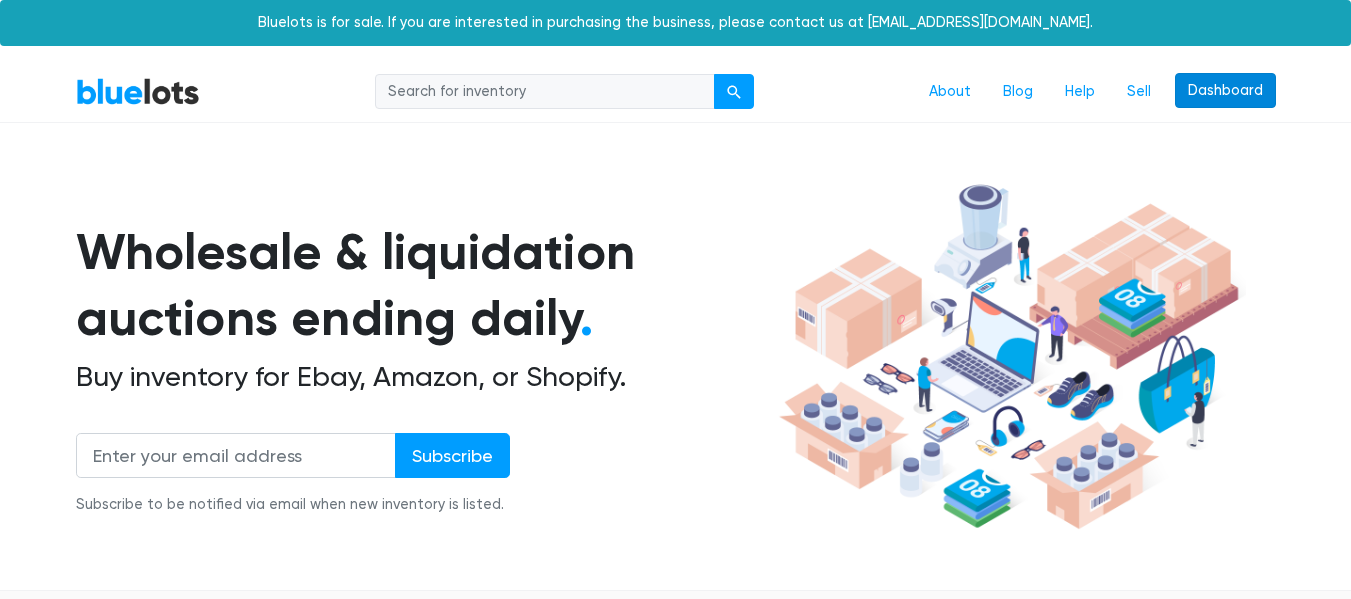 click on "Dashboard" at bounding box center [1225, 91] 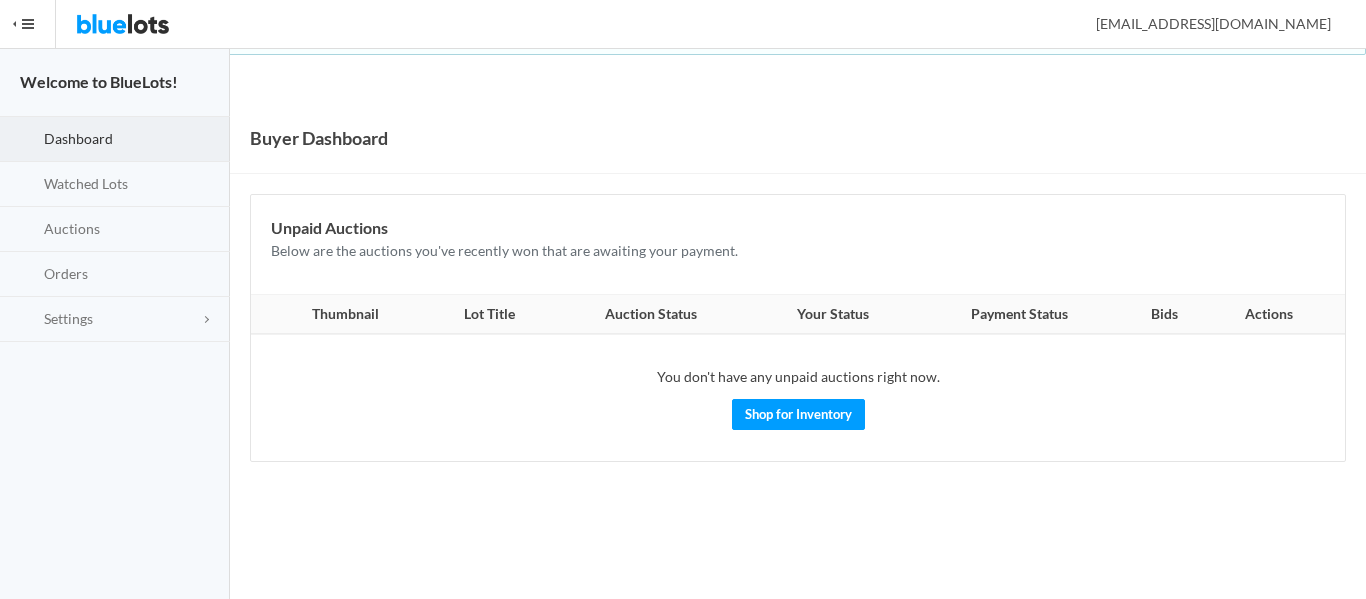 scroll, scrollTop: 0, scrollLeft: 0, axis: both 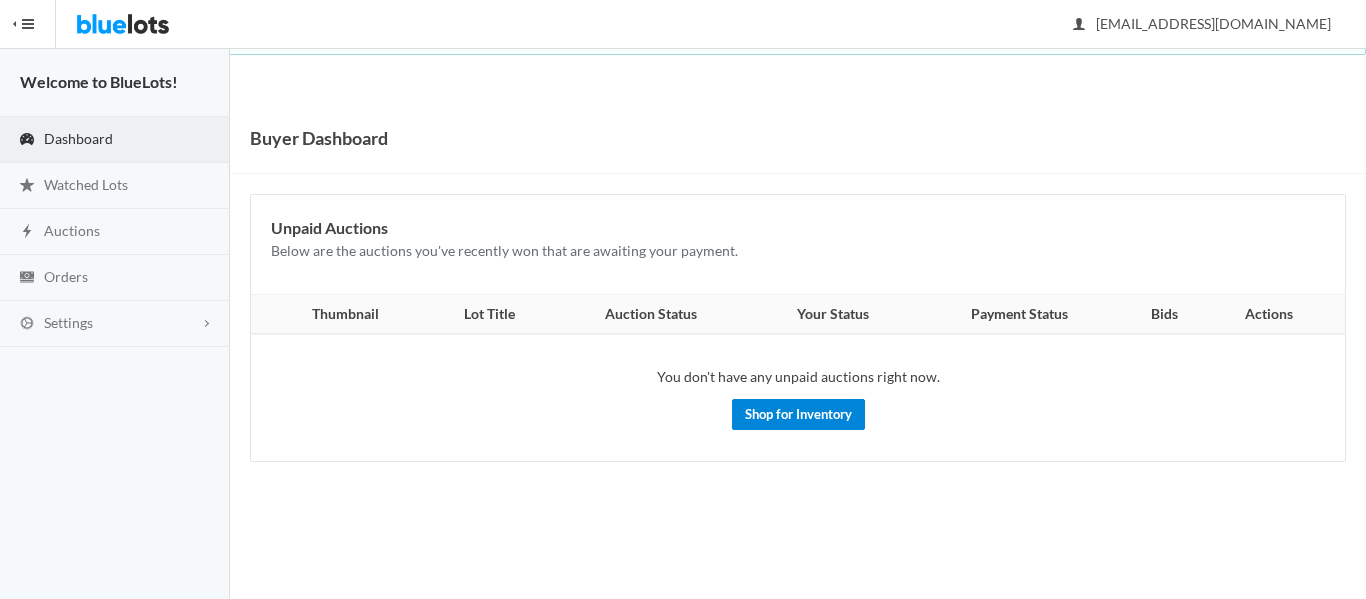click on "Shop for Inventory" at bounding box center (798, 414) 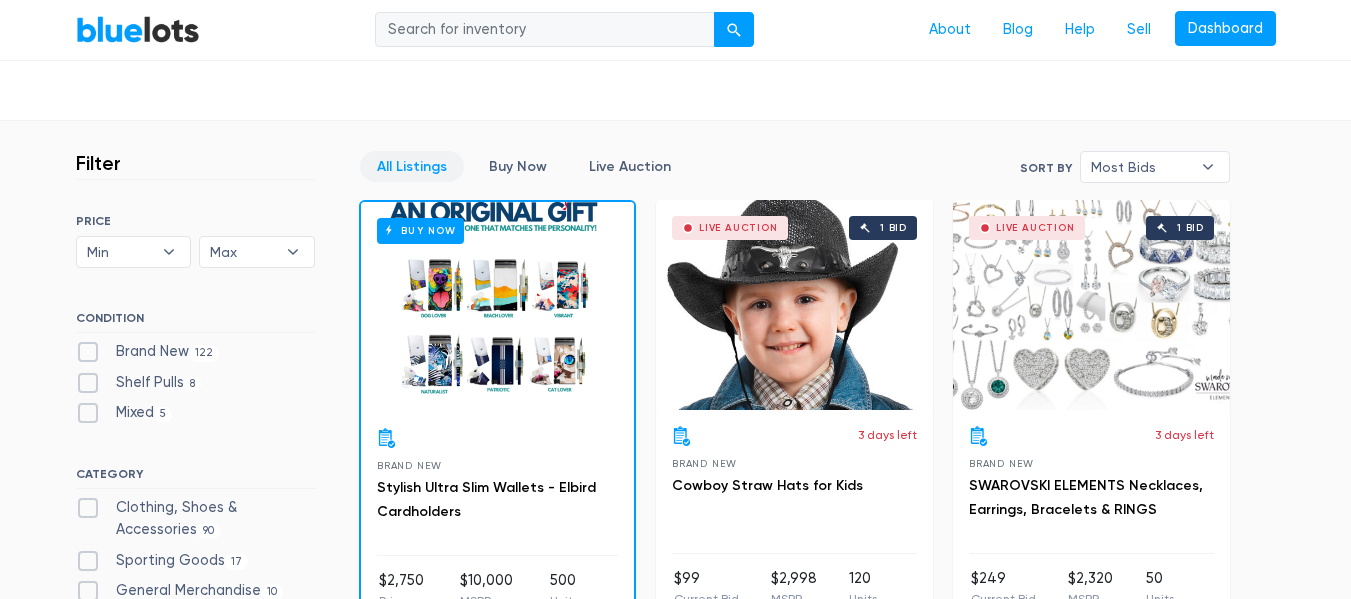 scroll, scrollTop: 500, scrollLeft: 0, axis: vertical 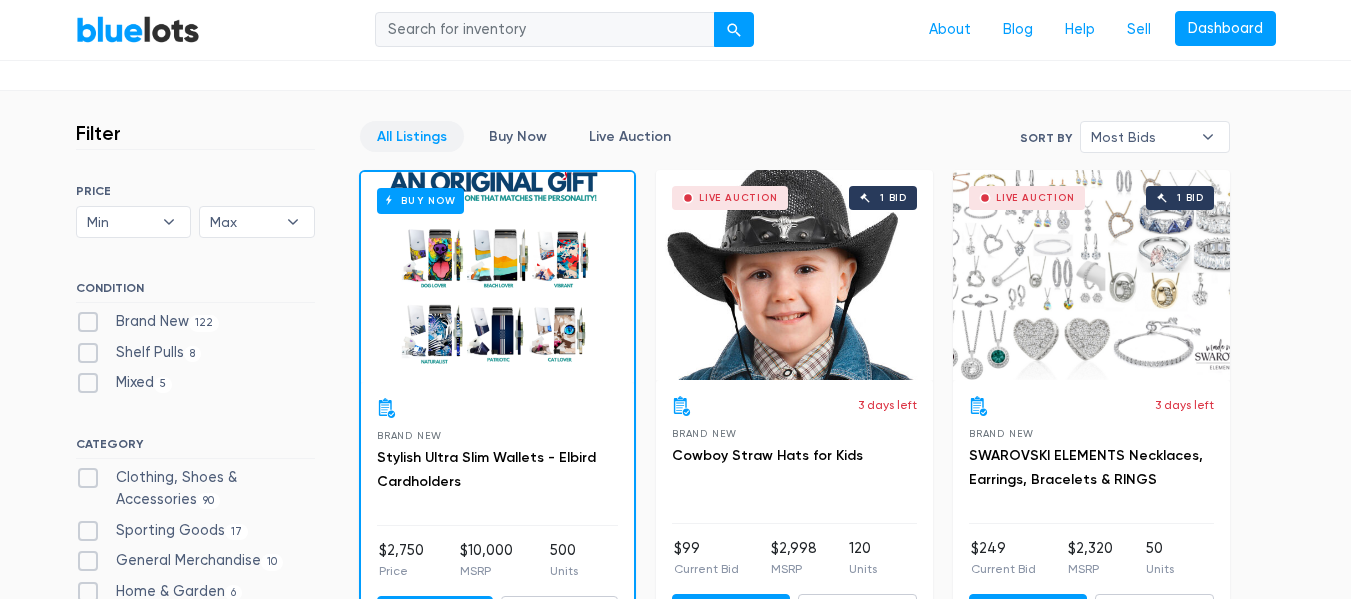 click on "Shelf Pulls
8" at bounding box center [139, 353] 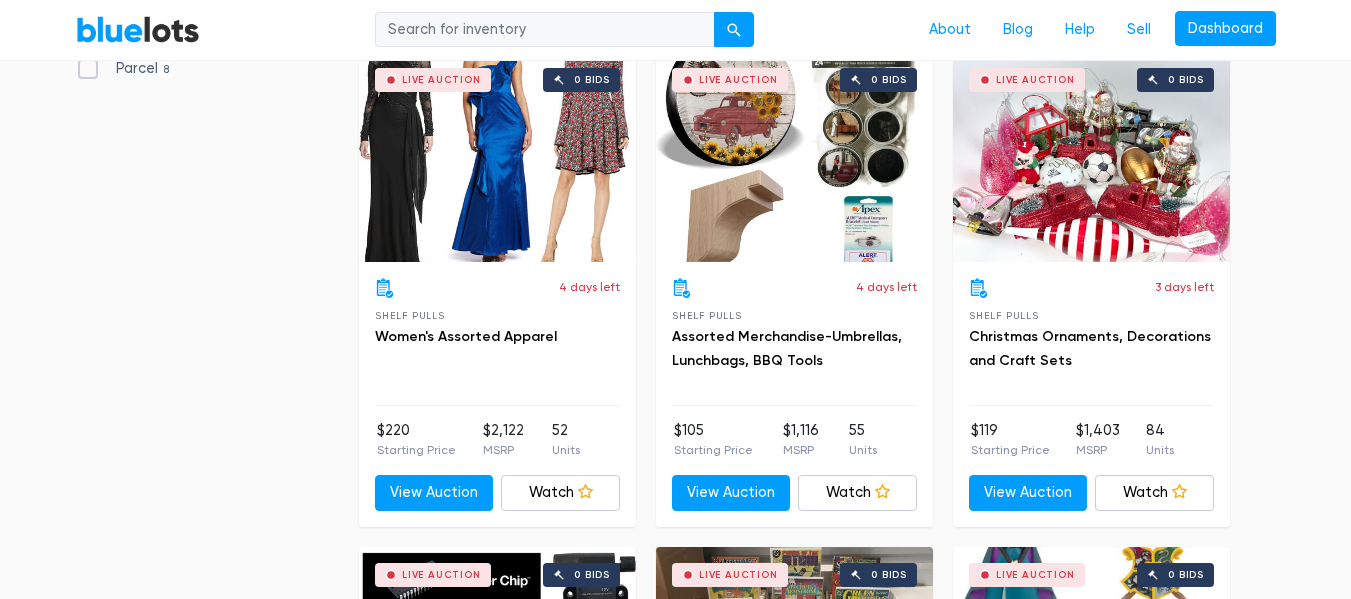 scroll, scrollTop: 1038, scrollLeft: 0, axis: vertical 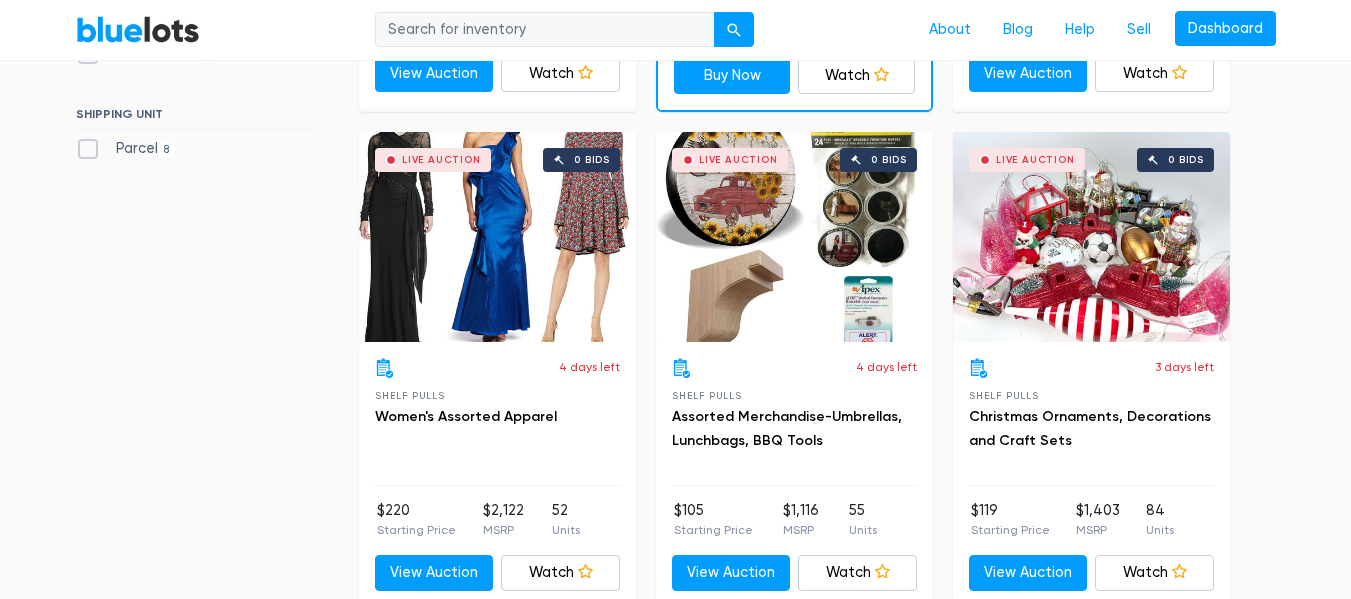 click on "Live Auction
0 bids" at bounding box center [1091, 237] 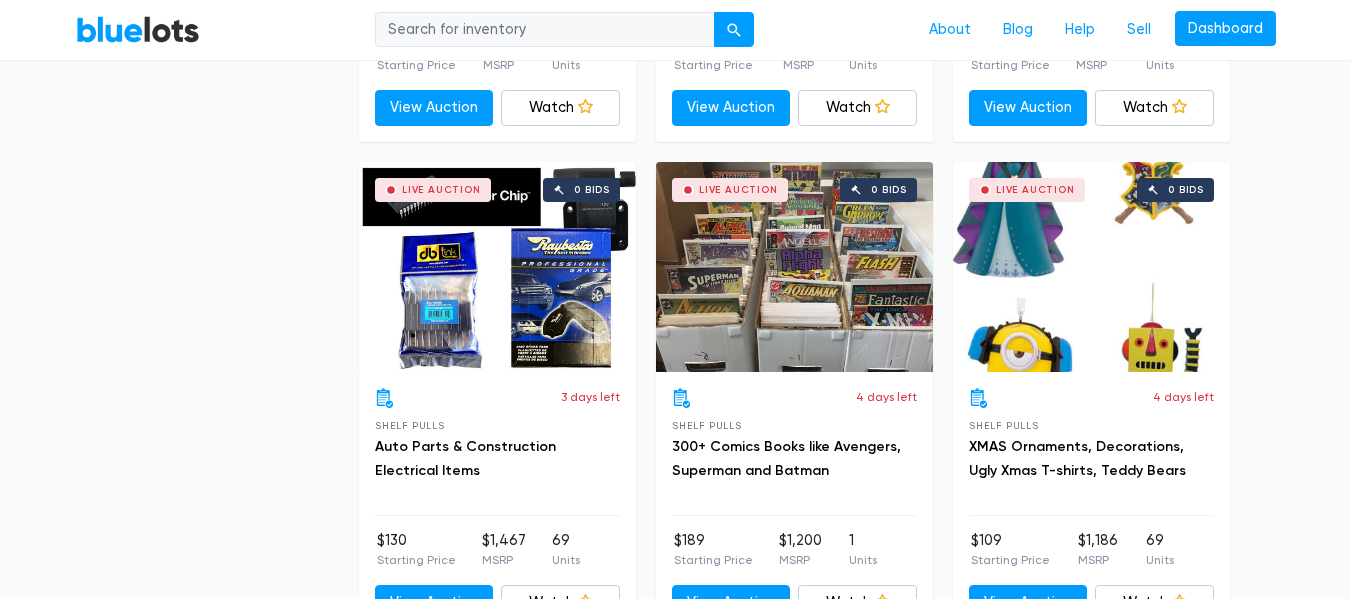scroll, scrollTop: 1538, scrollLeft: 0, axis: vertical 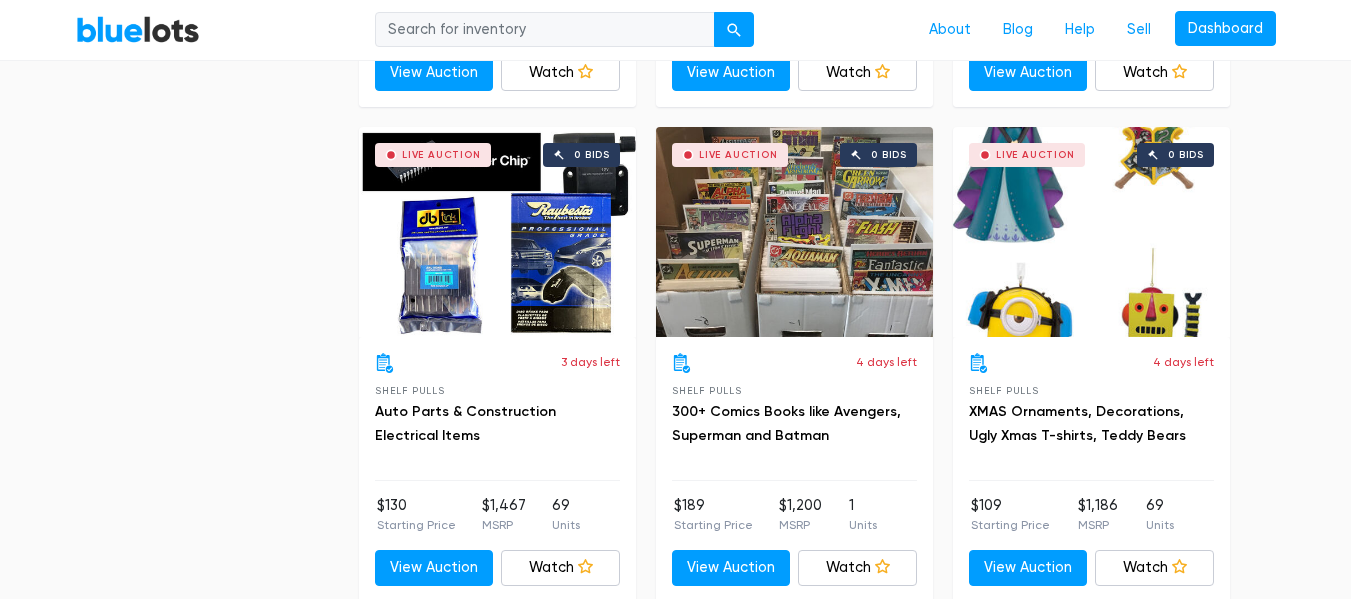 click on "Live Auction
0 bids" at bounding box center [497, 232] 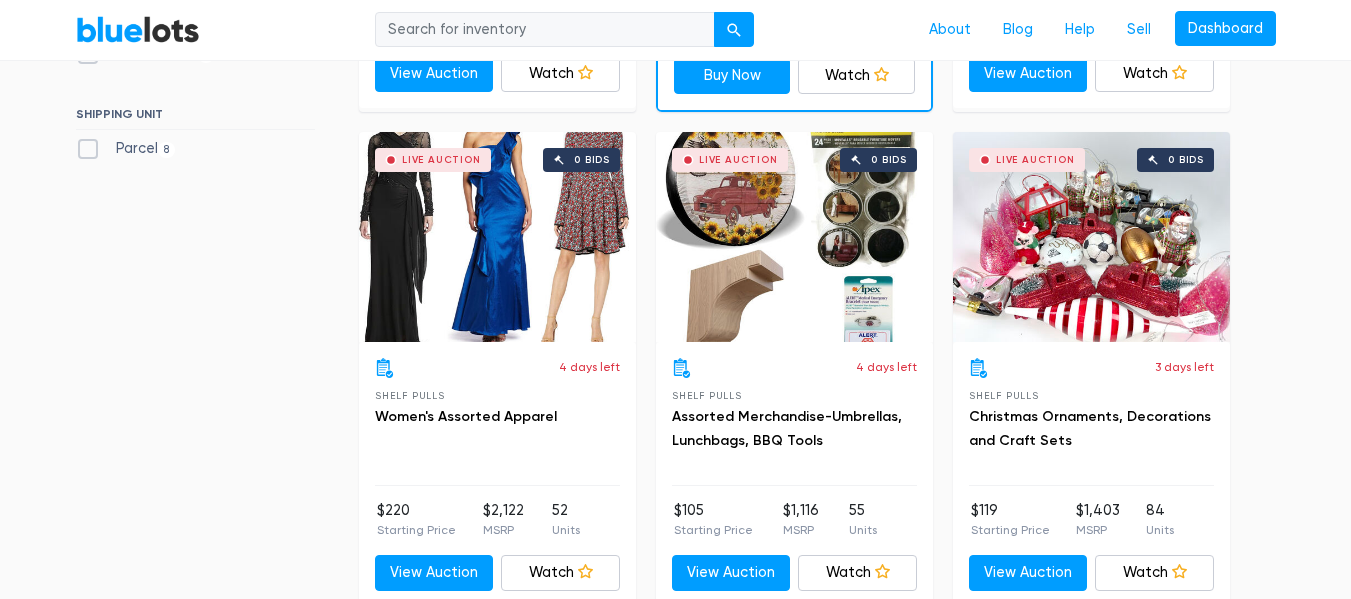 scroll, scrollTop: 538, scrollLeft: 0, axis: vertical 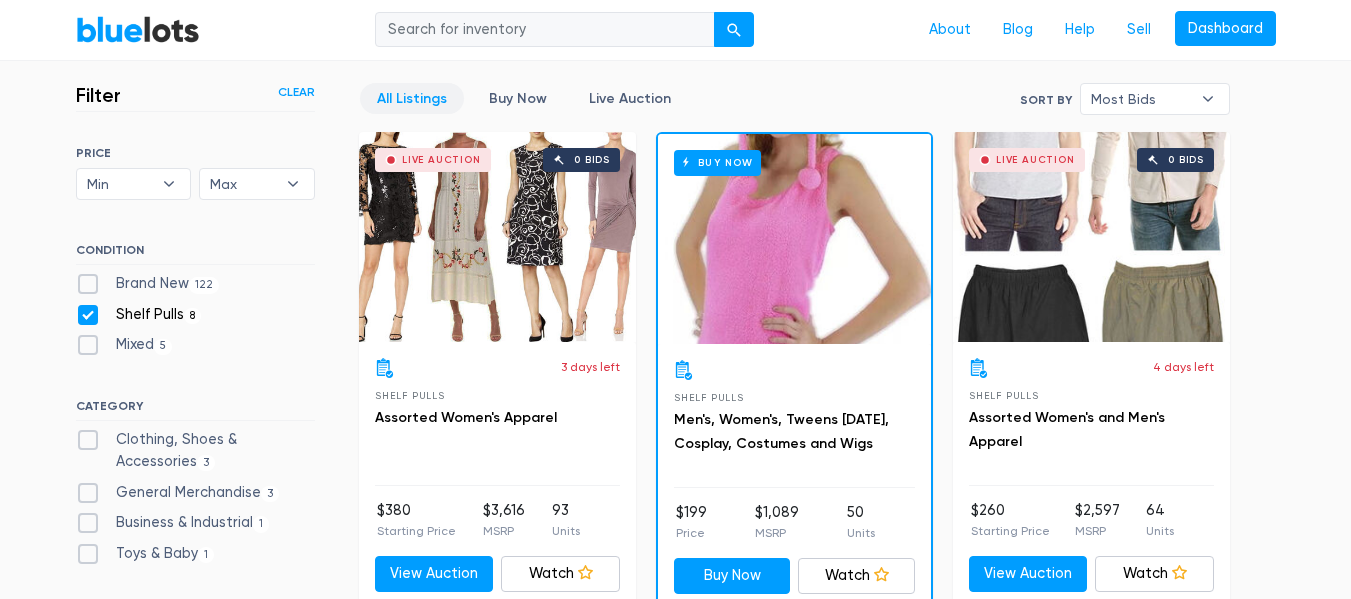 click on "Shelf Pulls
8" at bounding box center (139, 315) 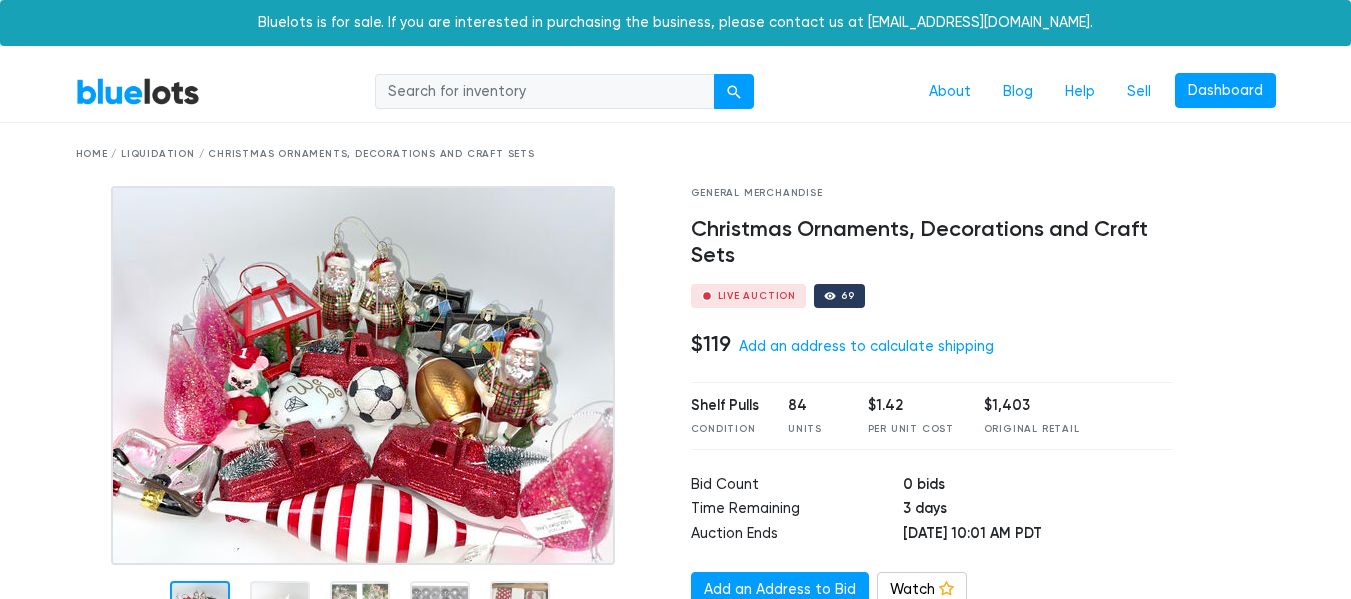 scroll, scrollTop: 200, scrollLeft: 0, axis: vertical 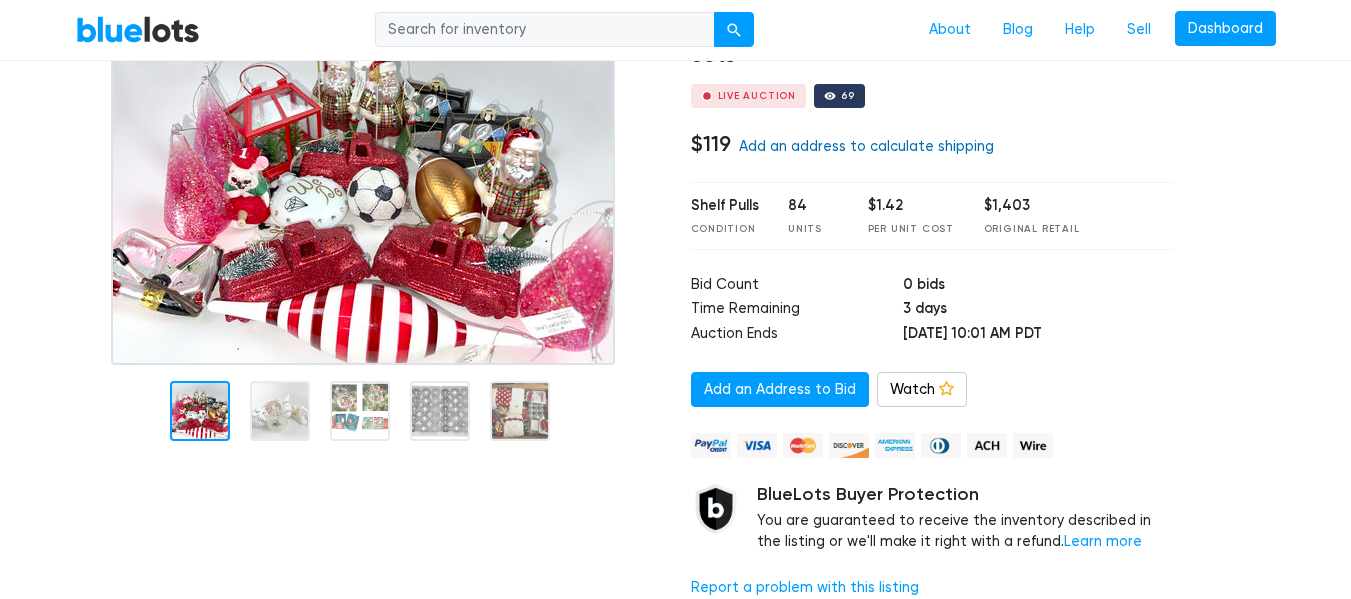 click on "Add an address to calculate shipping" at bounding box center [866, 146] 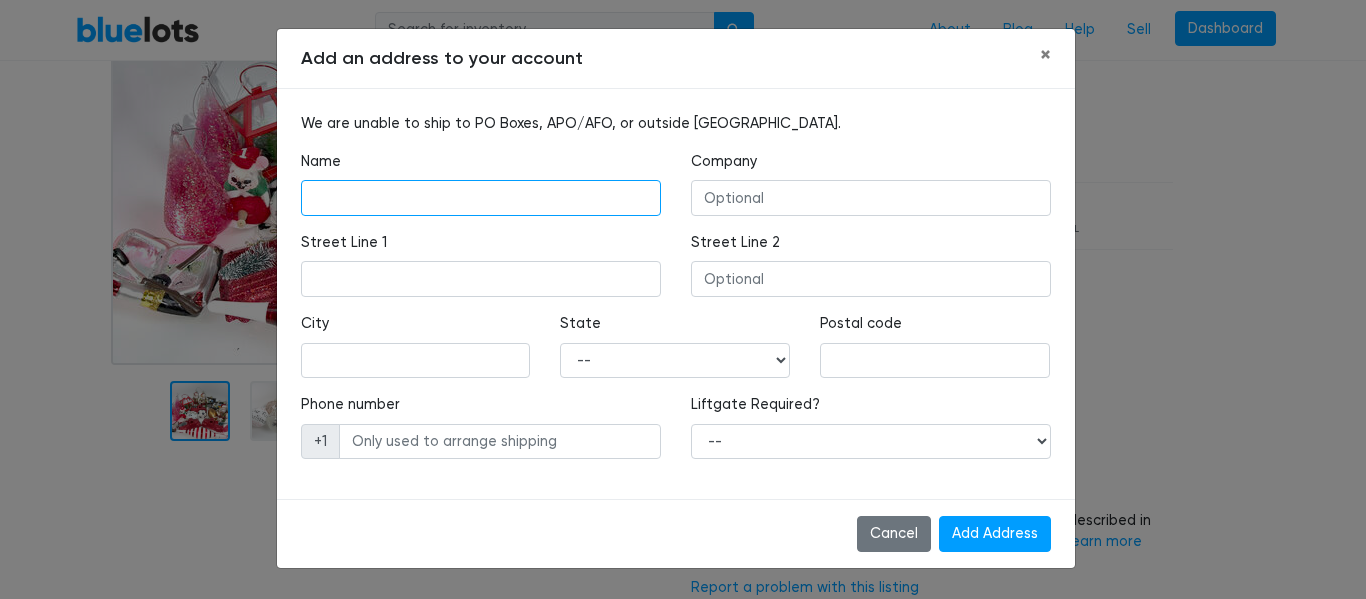 click at bounding box center (481, 198) 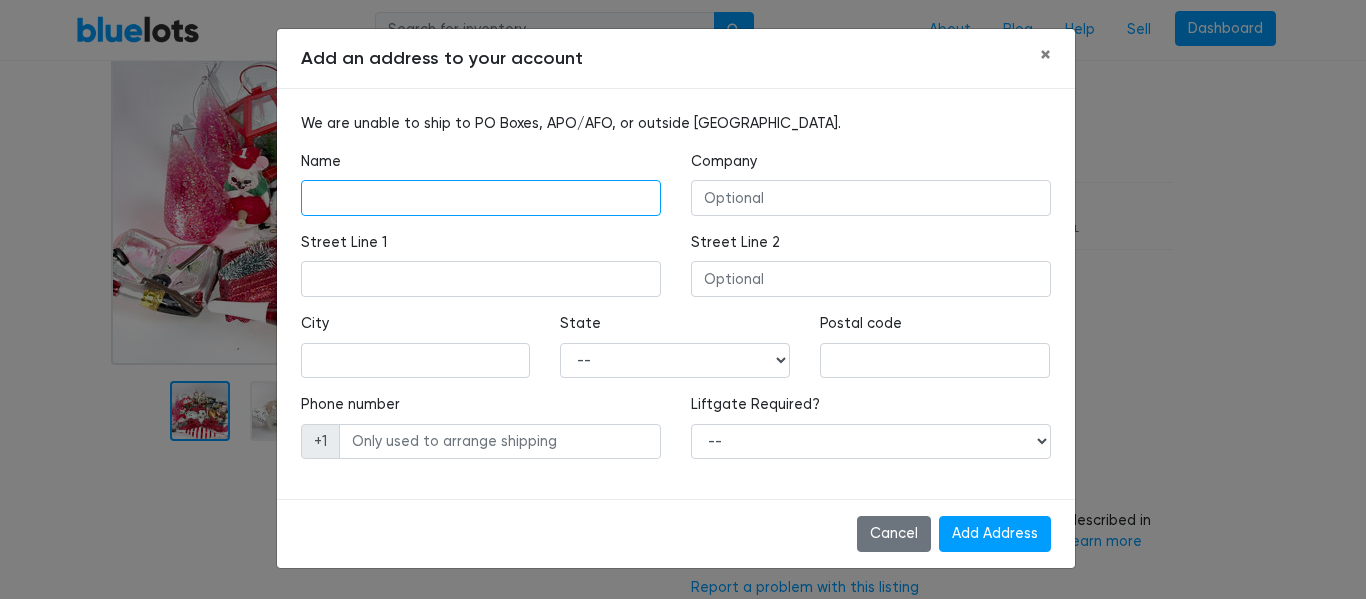 type on "[PERSON_NAME]" 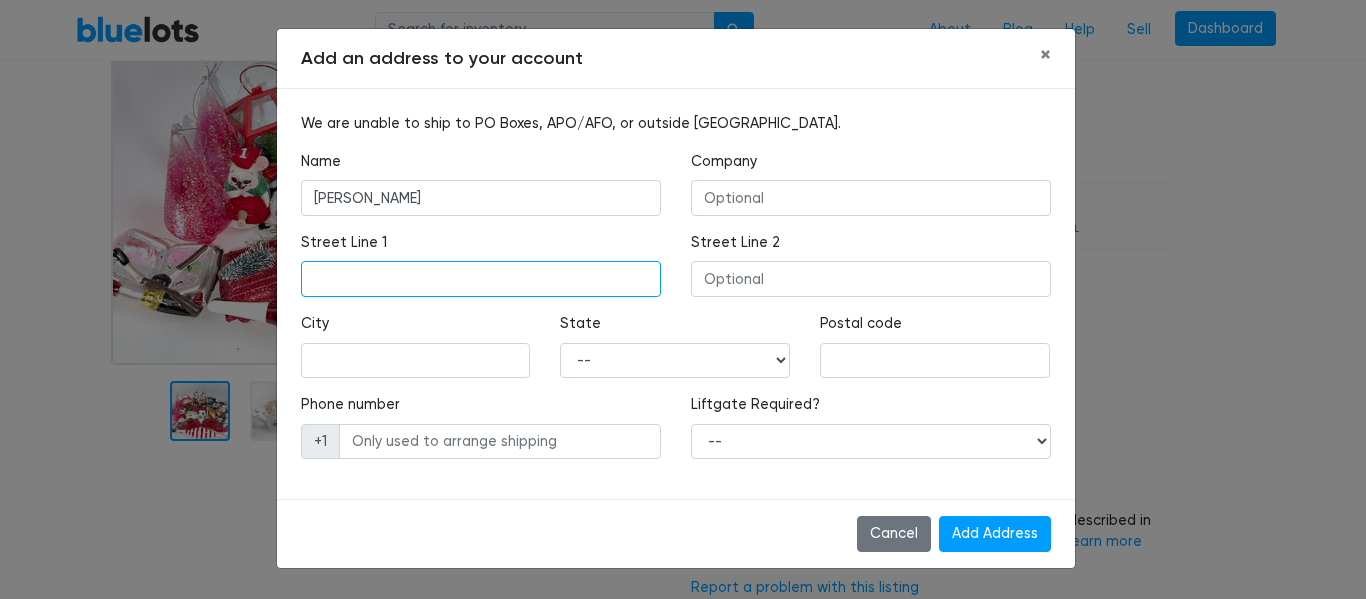 type on "[STREET_ADDRESS]" 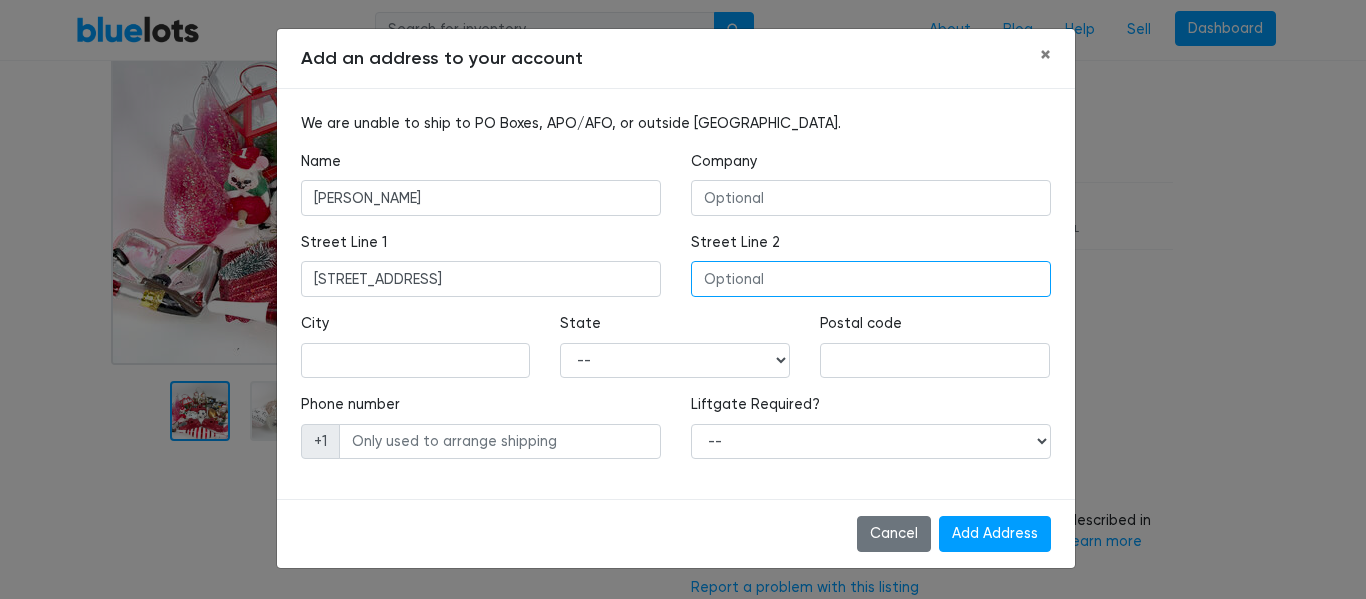 type on "464" 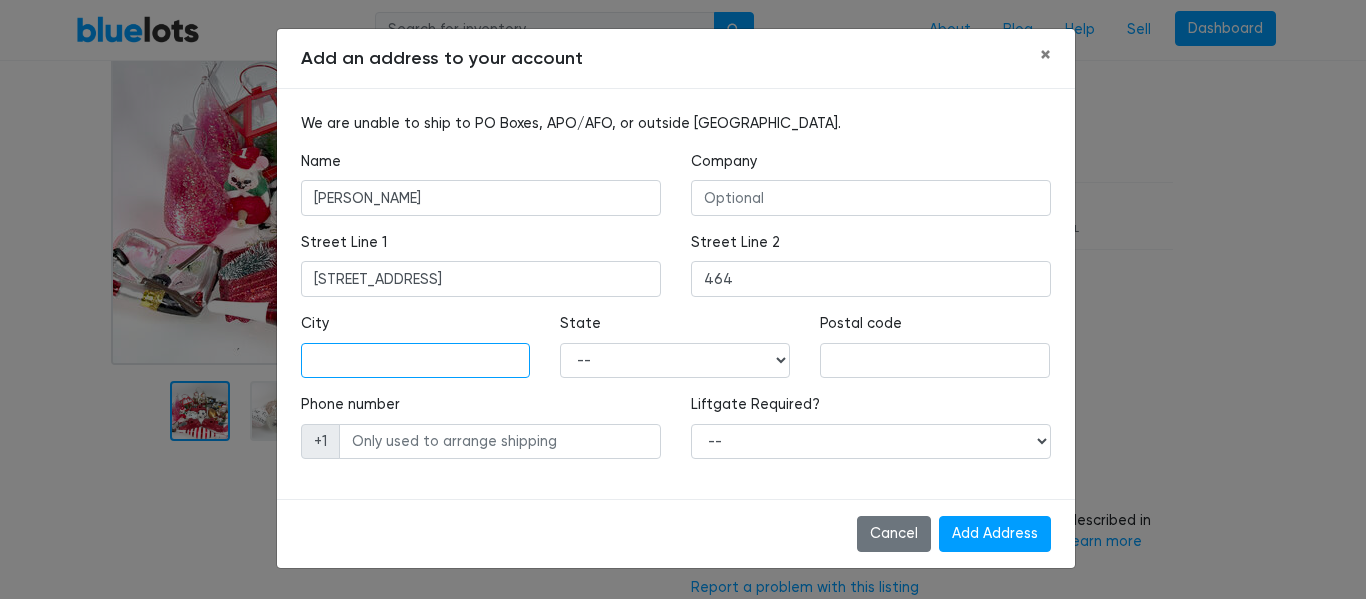 type on "Elizabeth" 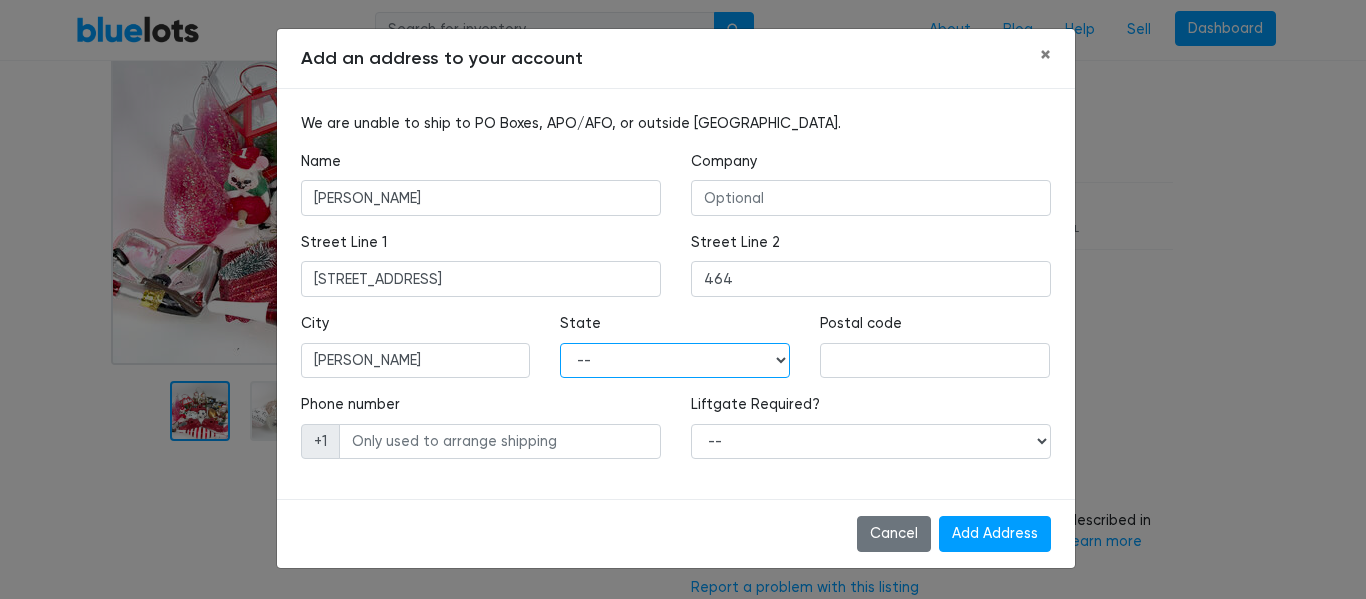 select on "CO" 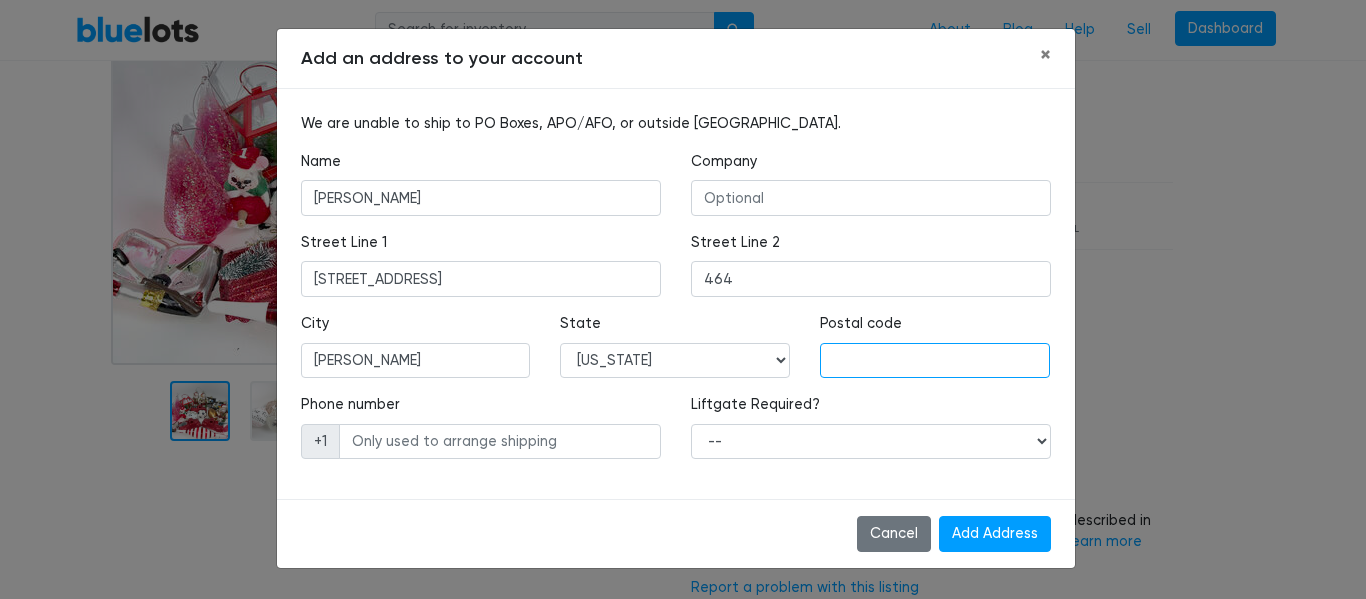 type on "80107" 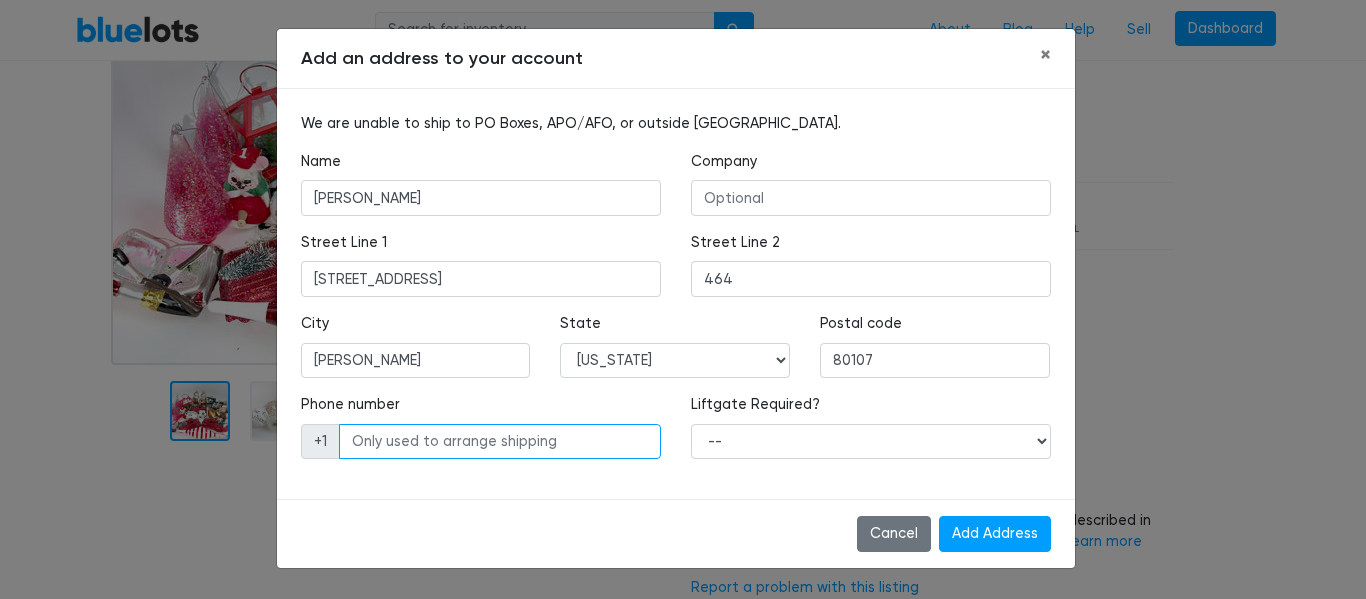 type on "3039070823" 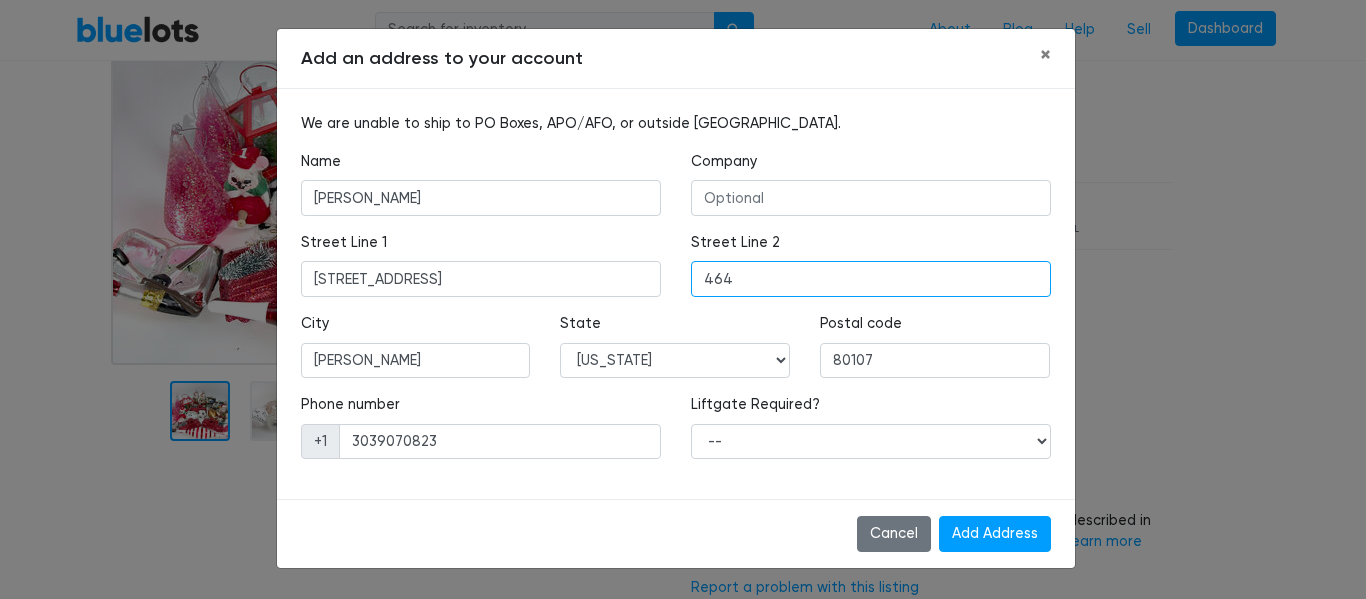 drag, startPoint x: 800, startPoint y: 270, endPoint x: 562, endPoint y: 291, distance: 238.92467 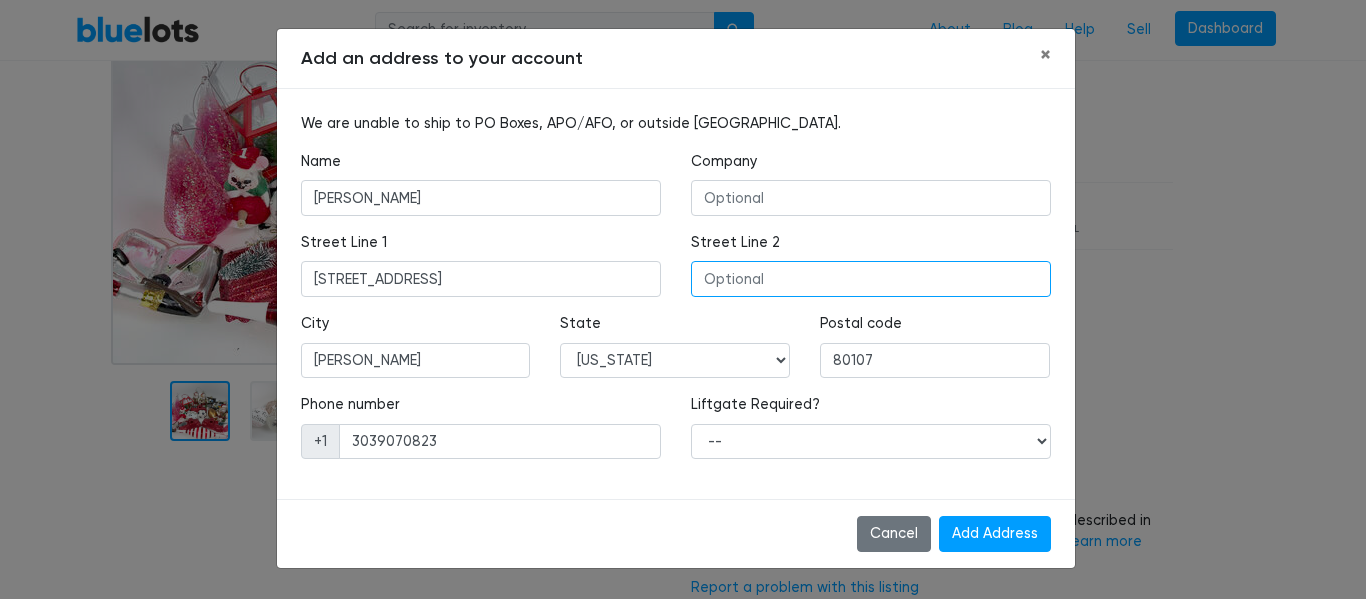 type 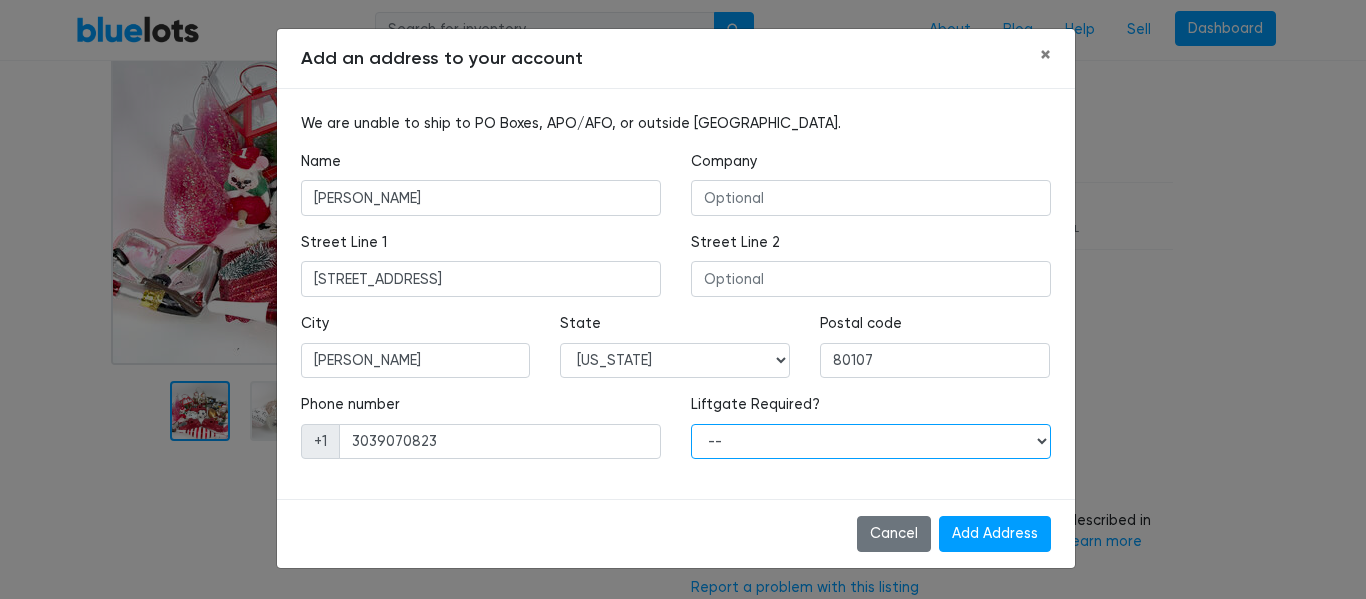 click on "--
Yes
No" at bounding box center (871, 442) 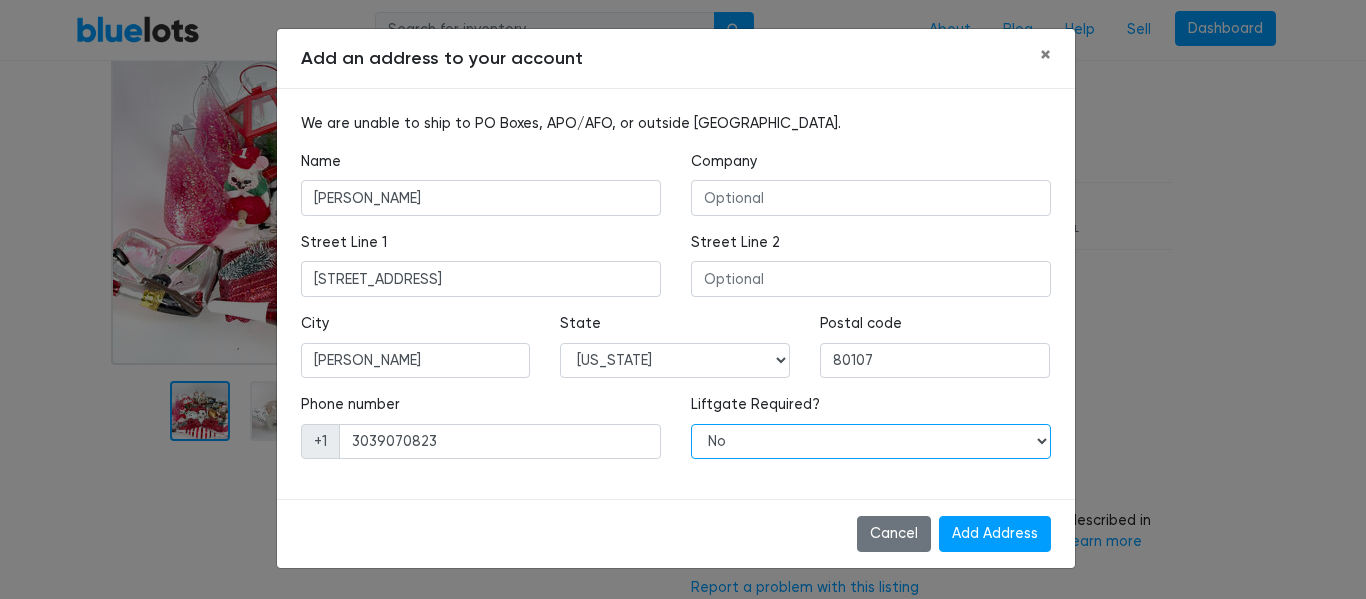 click on "--
Yes
No" at bounding box center (871, 442) 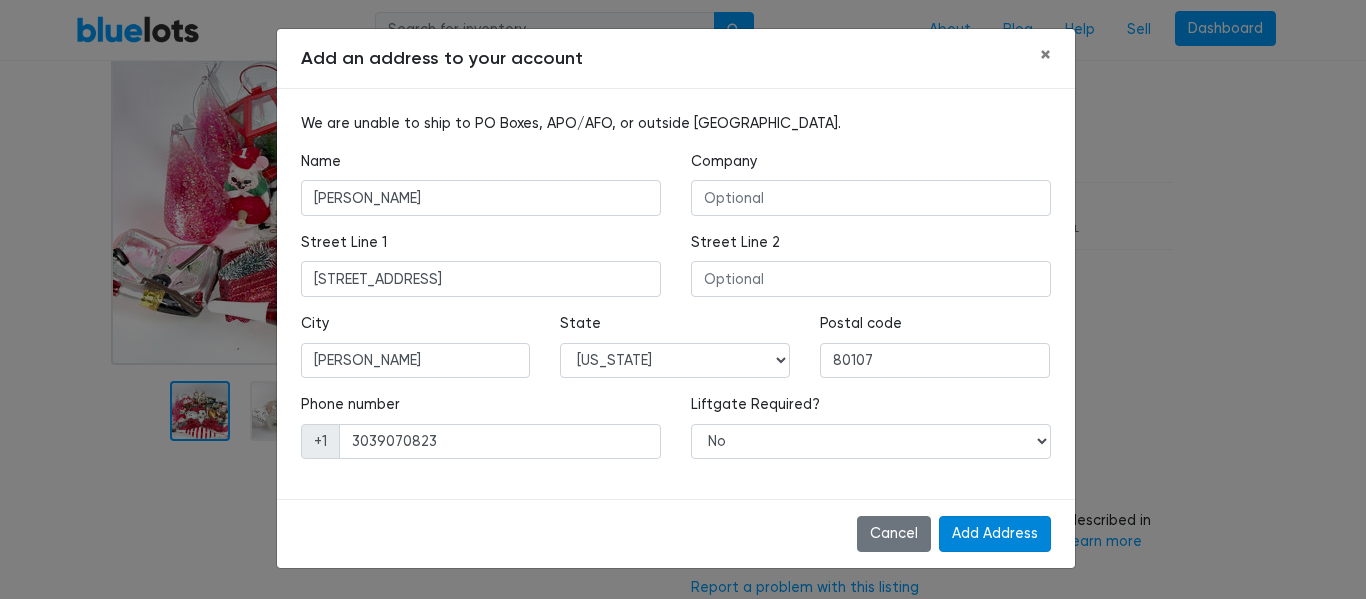 click on "Add Address" at bounding box center (995, 534) 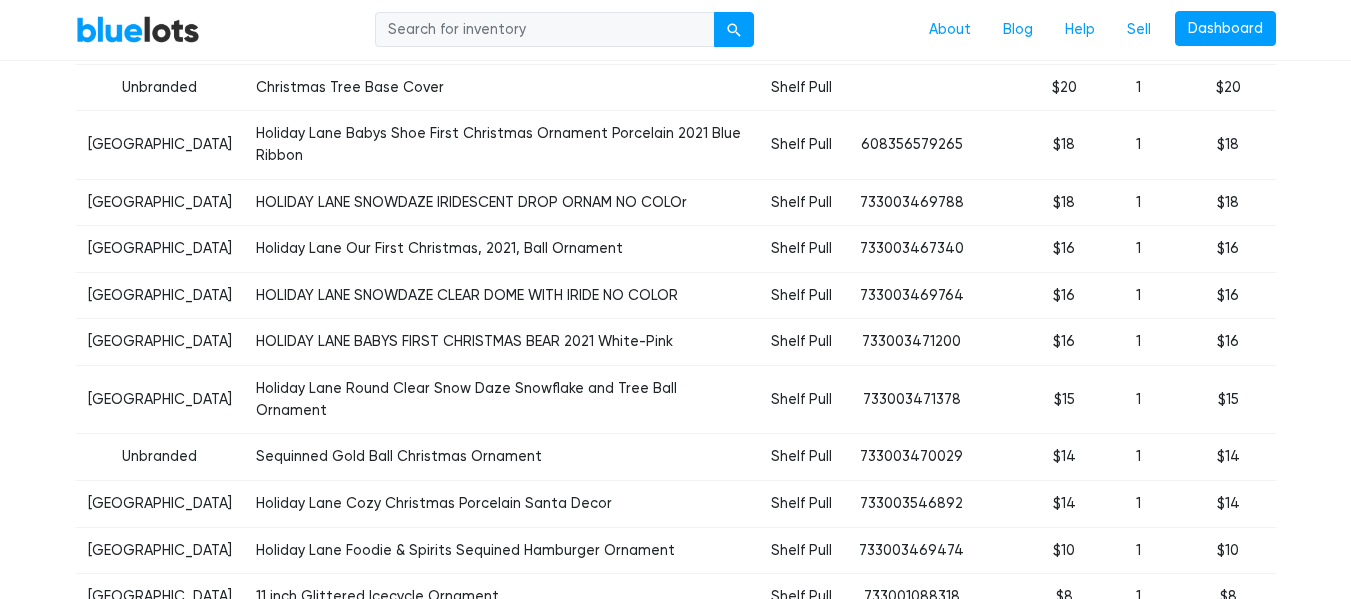 scroll, scrollTop: 1900, scrollLeft: 0, axis: vertical 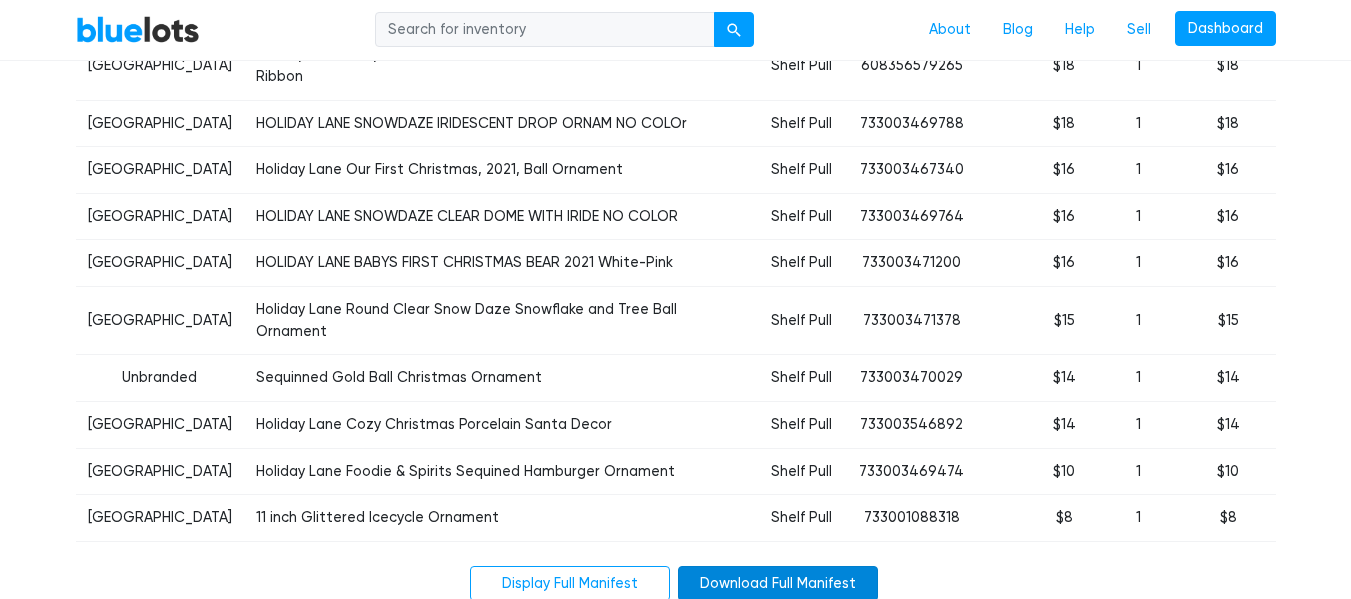 click on "Download Full Manifest" at bounding box center (778, 584) 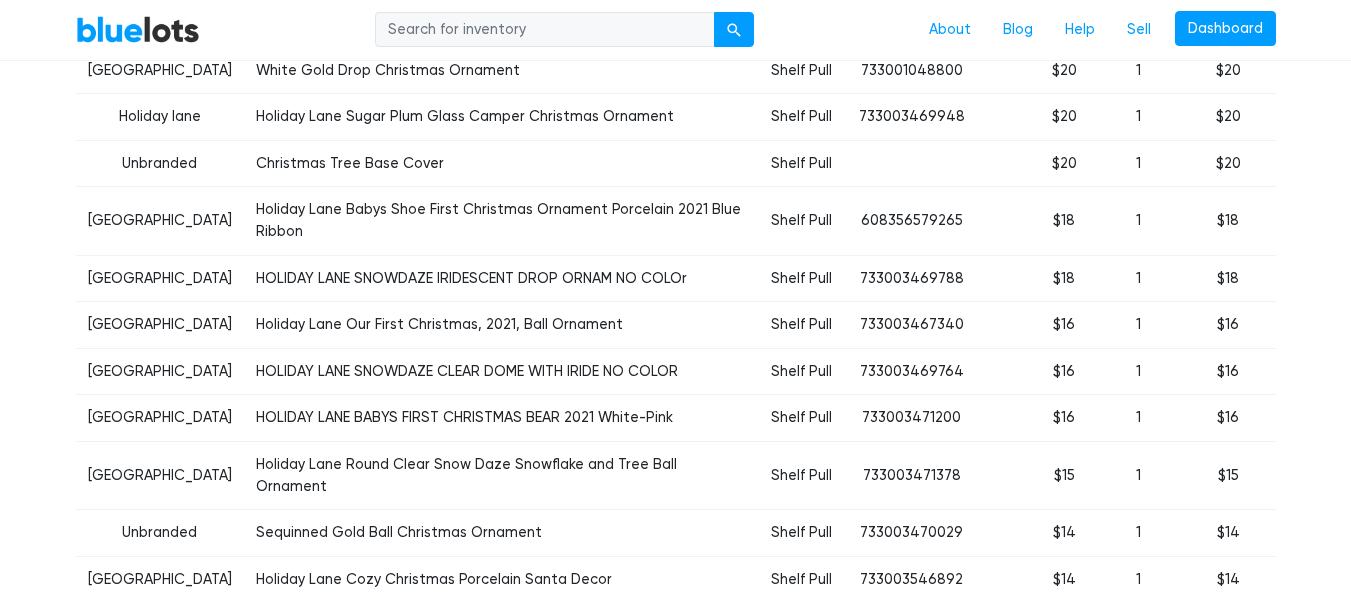 scroll, scrollTop: 1700, scrollLeft: 0, axis: vertical 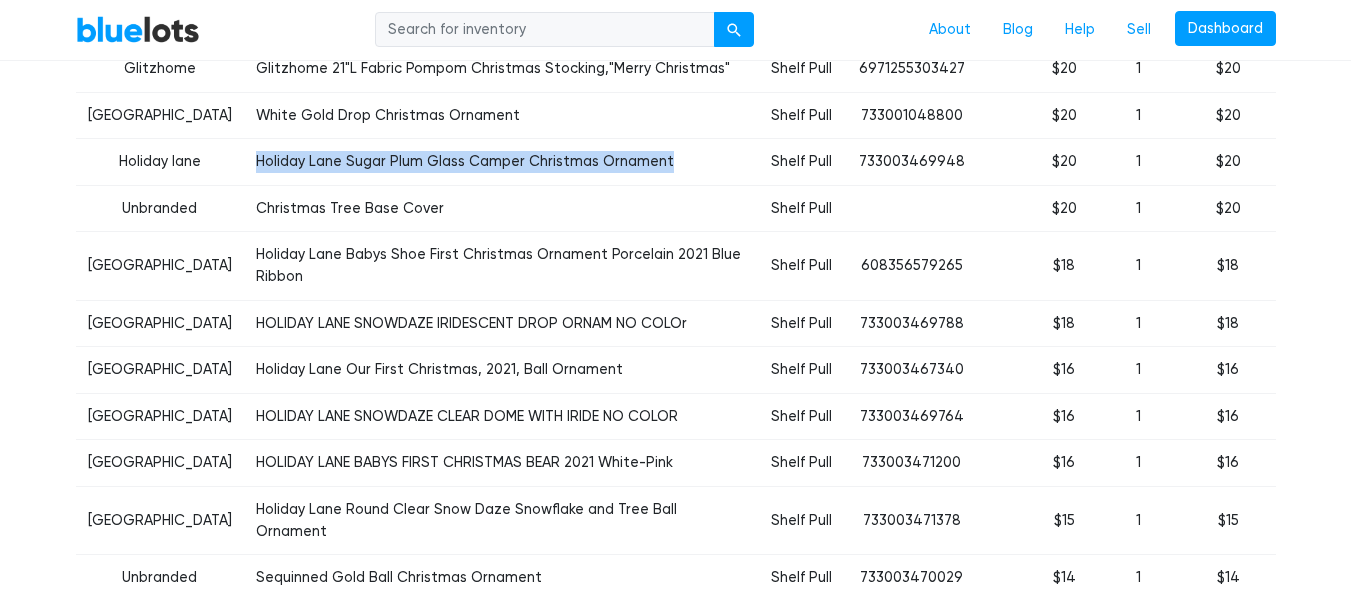 drag, startPoint x: 214, startPoint y: 185, endPoint x: 643, endPoint y: 183, distance: 429.00467 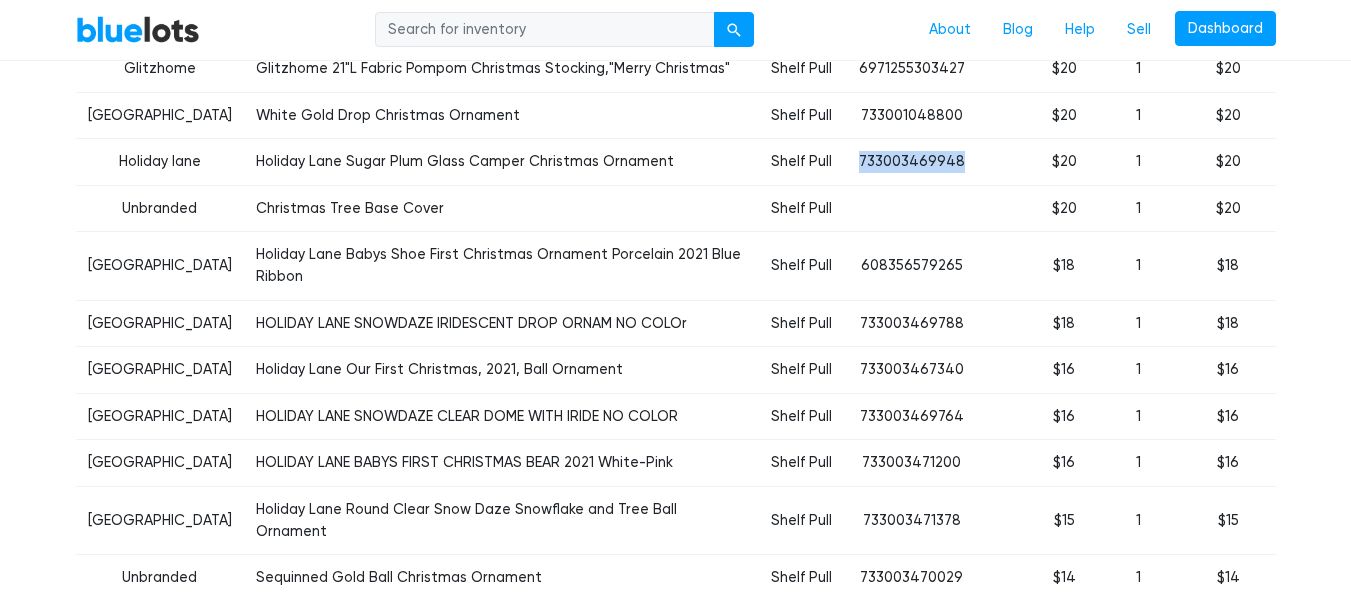 drag, startPoint x: 884, startPoint y: 181, endPoint x: 977, endPoint y: 190, distance: 93.43447 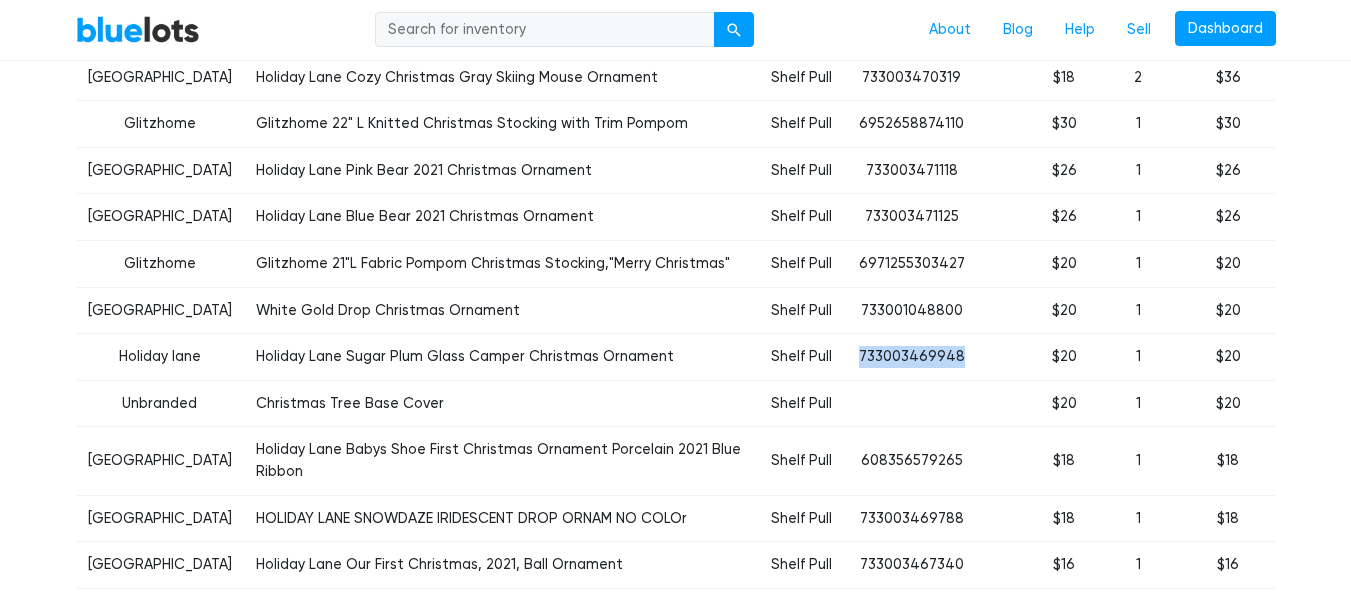 scroll, scrollTop: 1200, scrollLeft: 0, axis: vertical 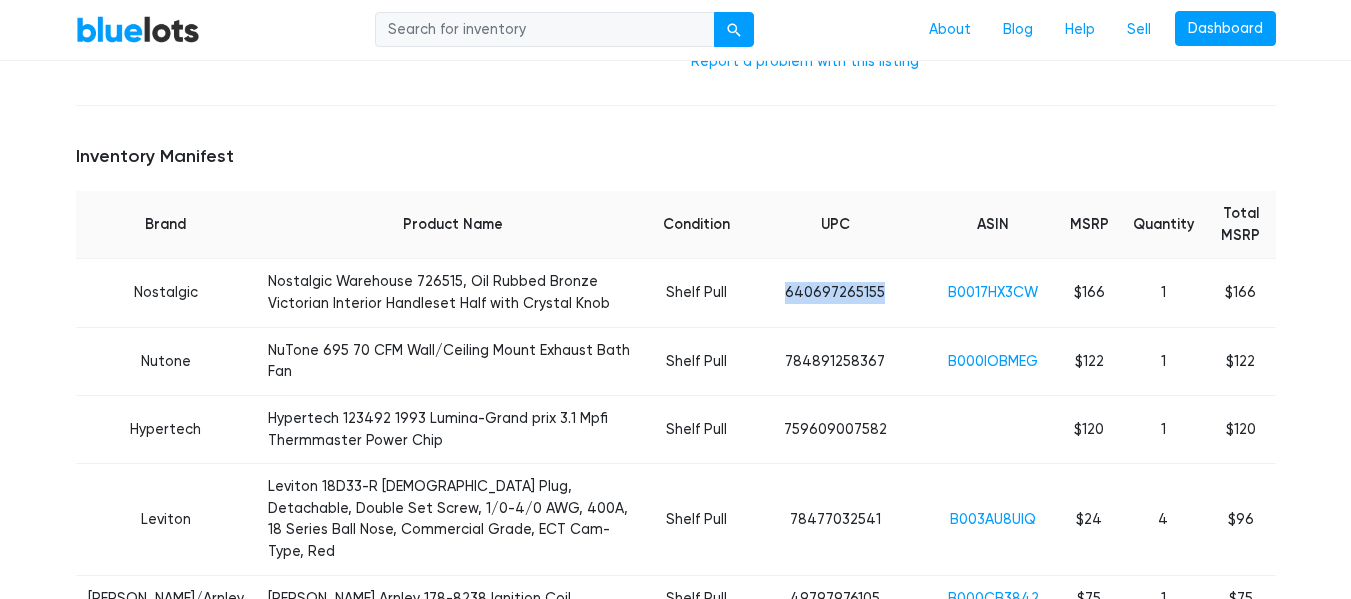 drag, startPoint x: 809, startPoint y: 292, endPoint x: 930, endPoint y: 303, distance: 121.49897 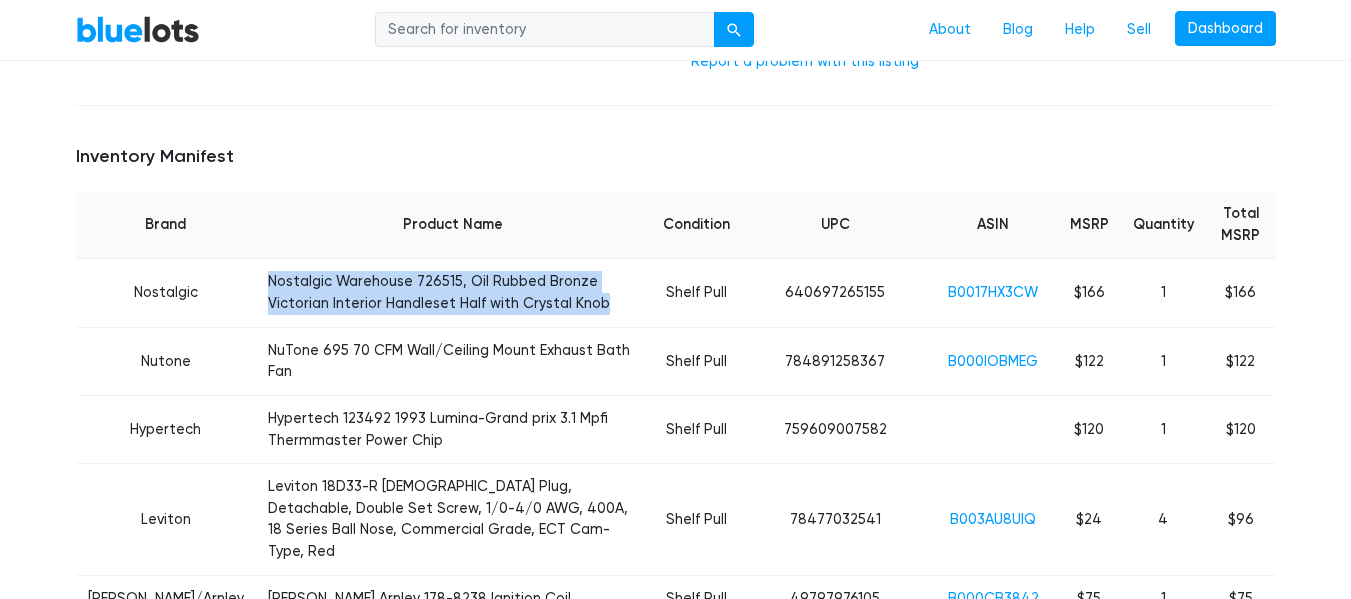 drag, startPoint x: 362, startPoint y: 300, endPoint x: 187, endPoint y: 284, distance: 175.7299 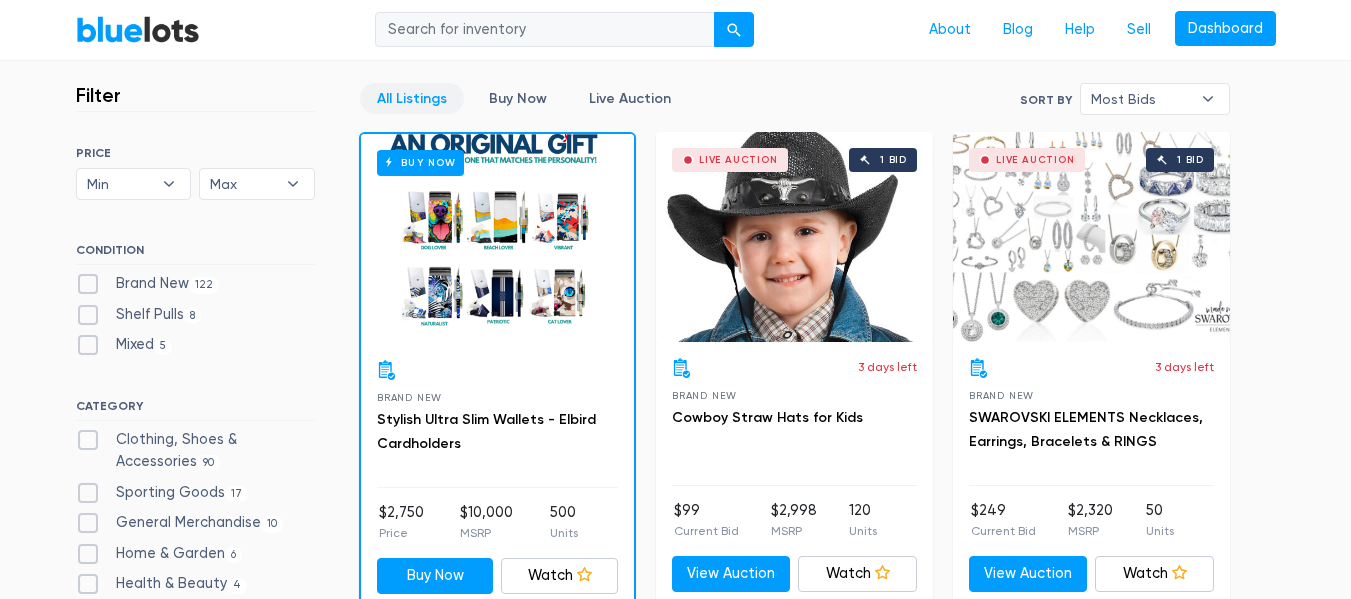 scroll, scrollTop: 538, scrollLeft: 0, axis: vertical 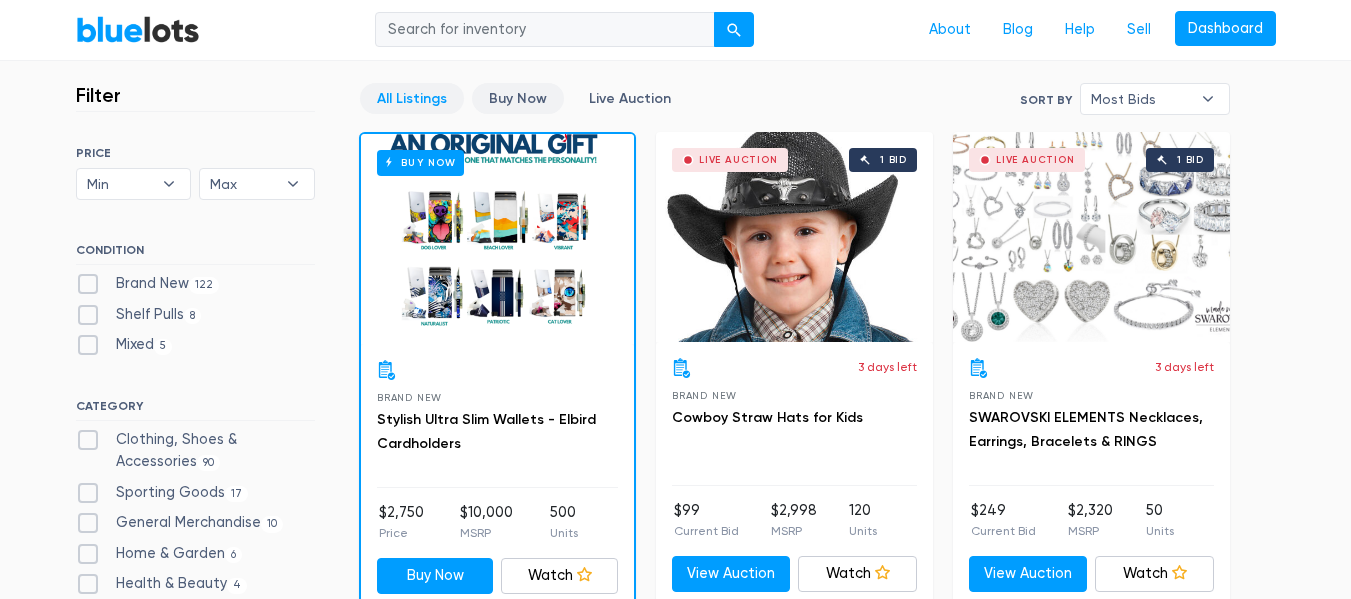 click on "Buy Now" at bounding box center (518, 98) 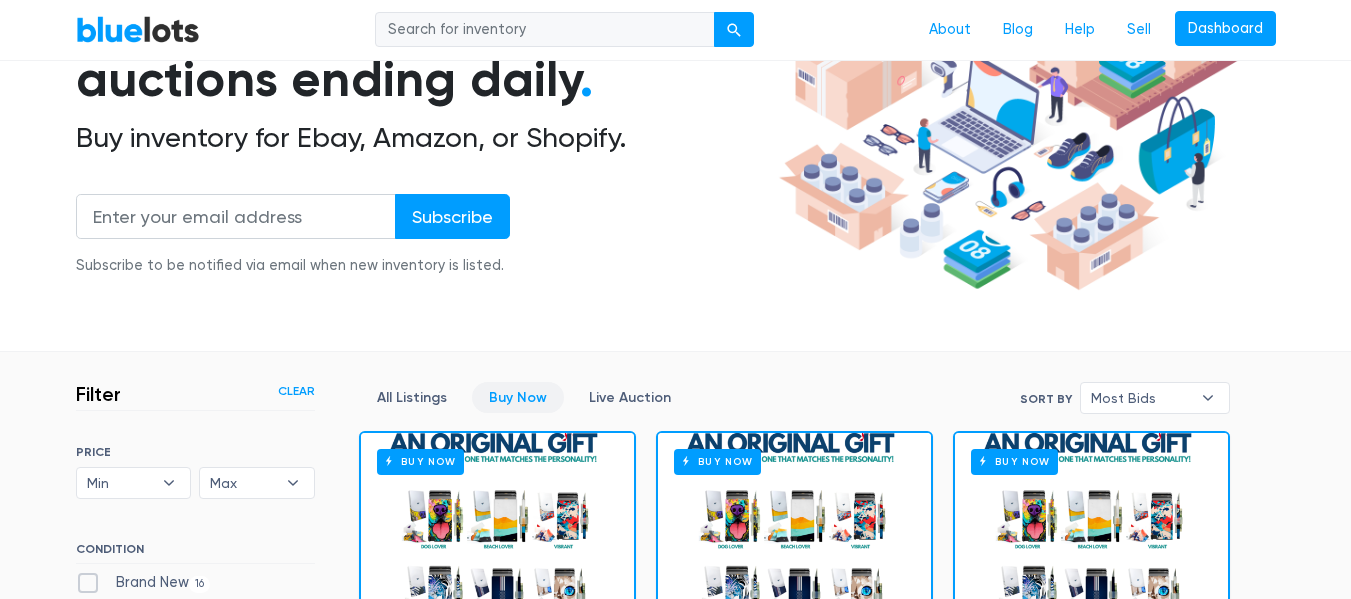 scroll, scrollTop: 500, scrollLeft: 0, axis: vertical 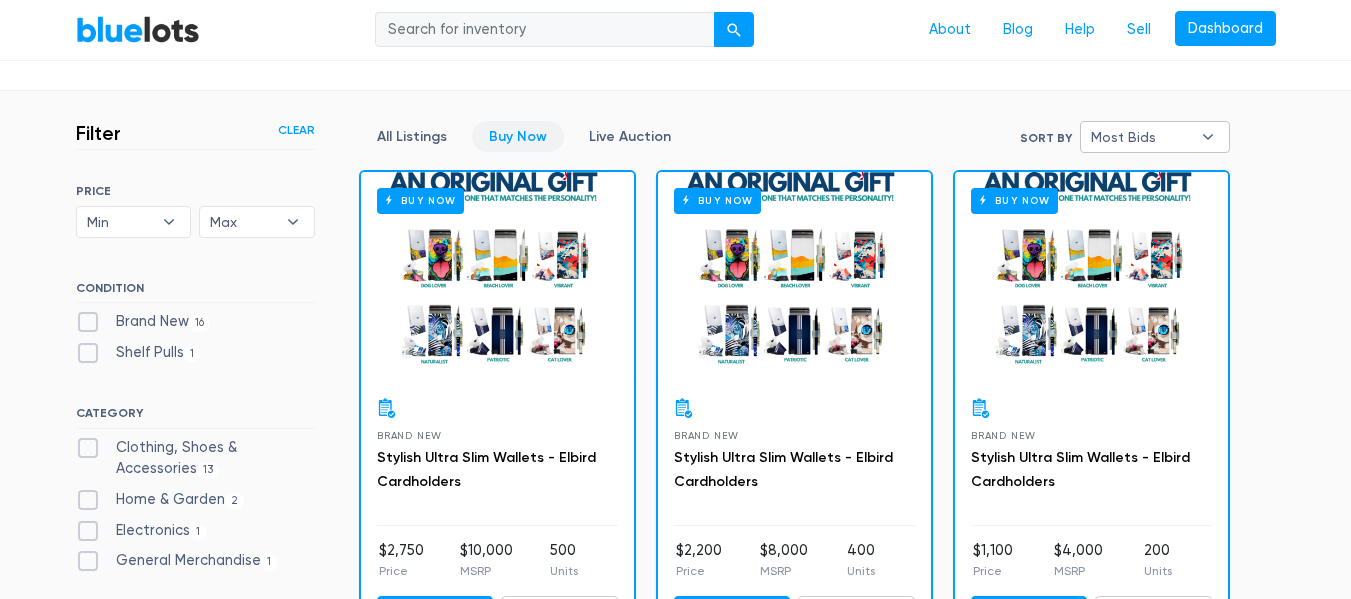 click on "Most Bids" at bounding box center (1141, 137) 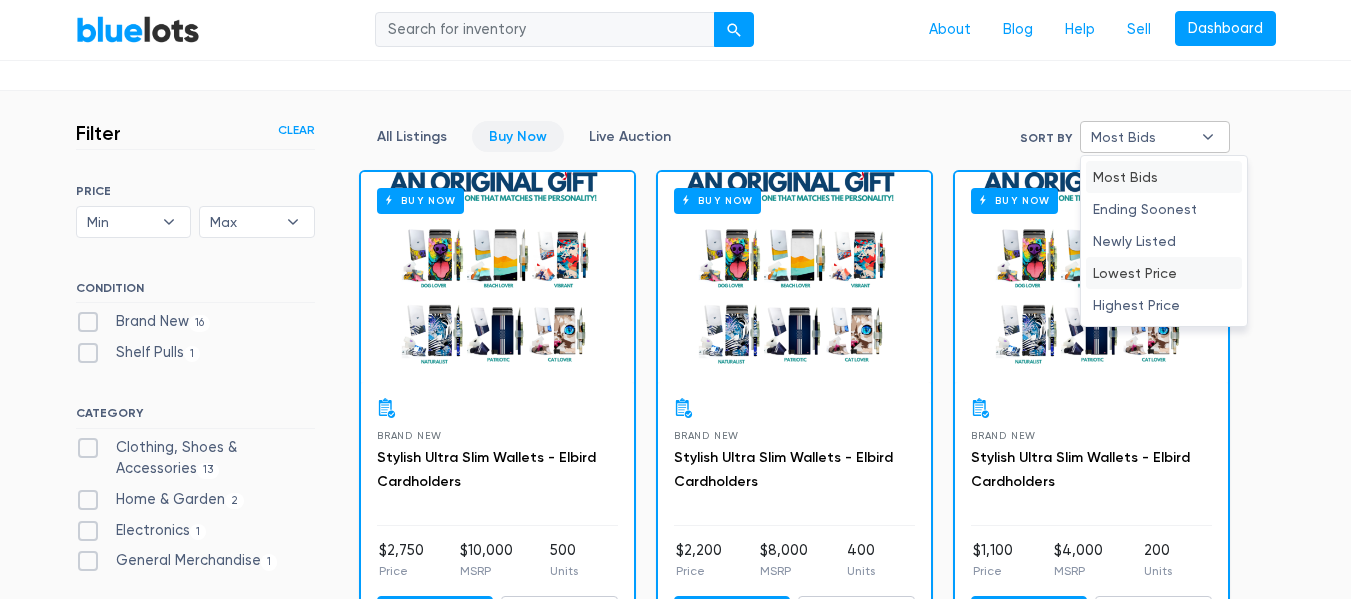 click on "Lowest Price" at bounding box center (1164, 273) 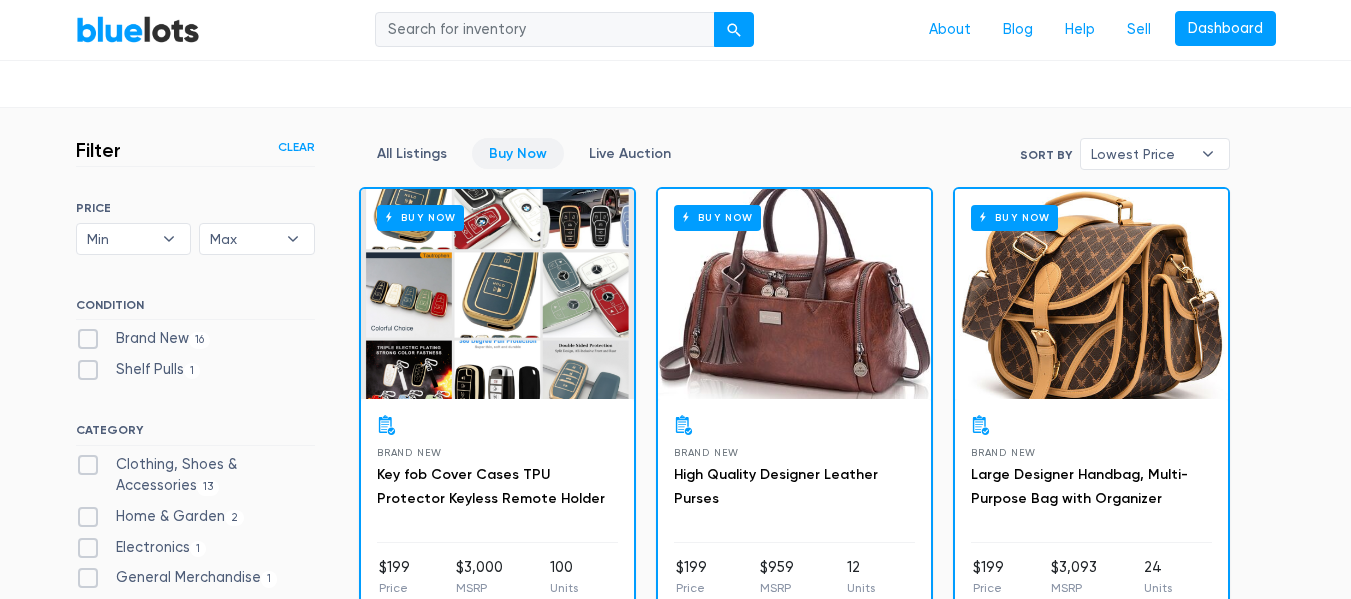 scroll, scrollTop: 238, scrollLeft: 0, axis: vertical 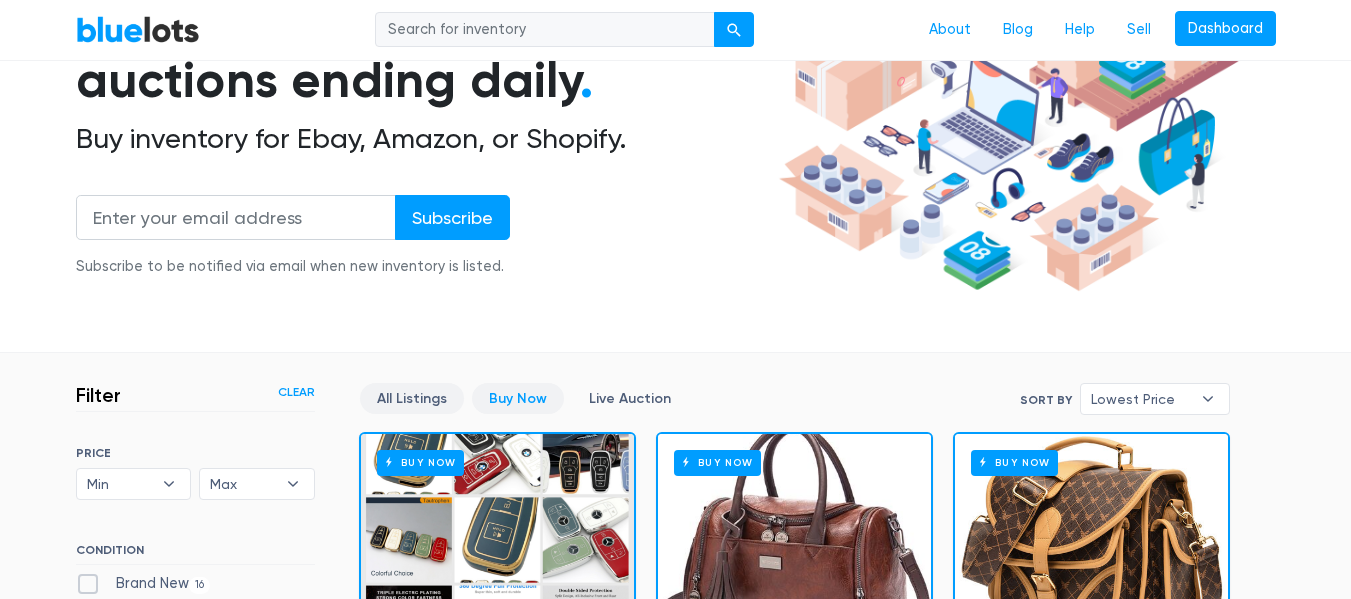 click on "All Listings" at bounding box center (412, 398) 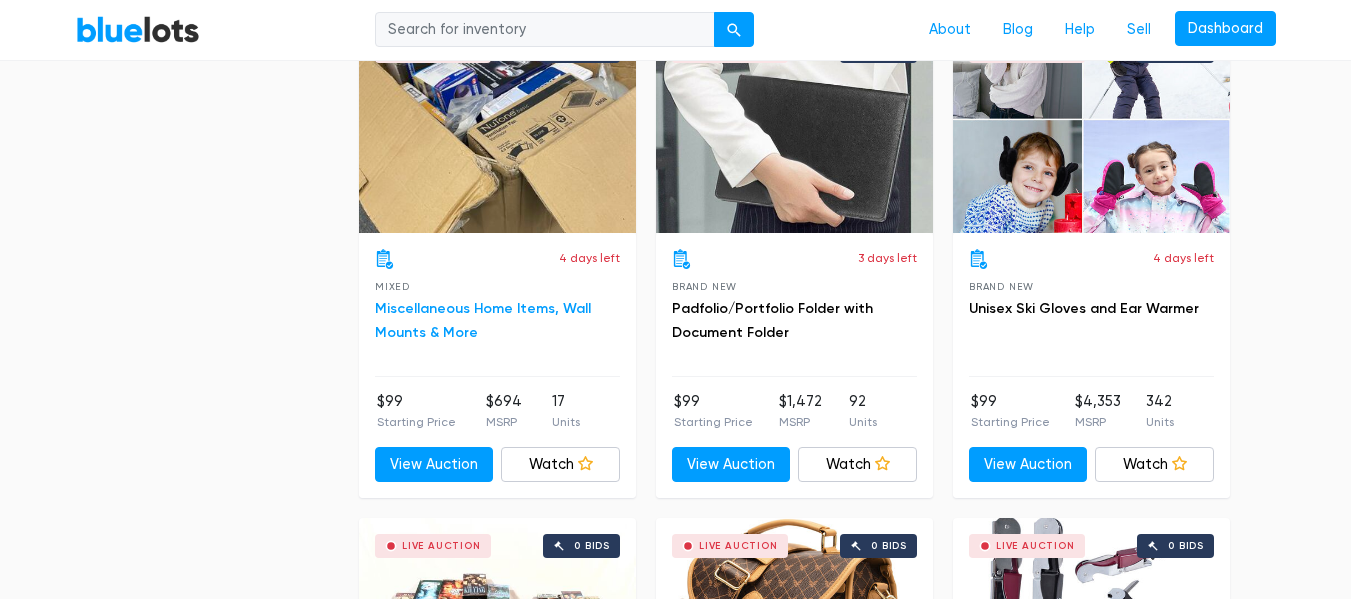scroll, scrollTop: 3638, scrollLeft: 0, axis: vertical 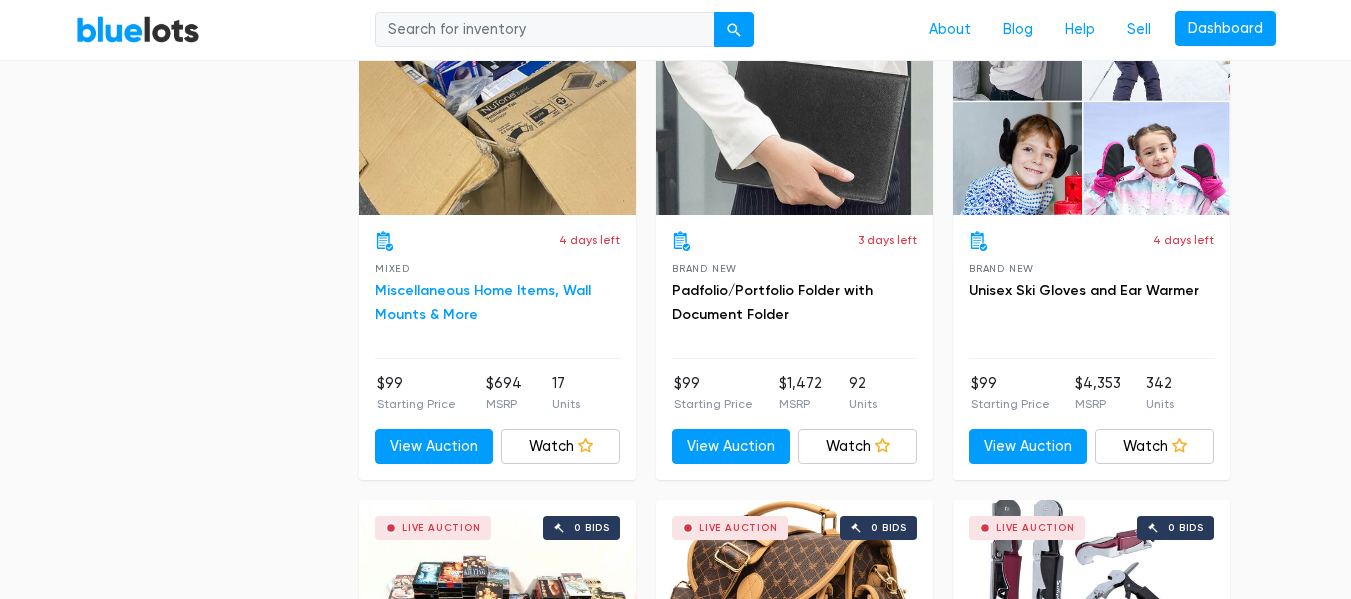 click on "Miscellaneous Home Items, Wall Mounts & More" at bounding box center [483, 302] 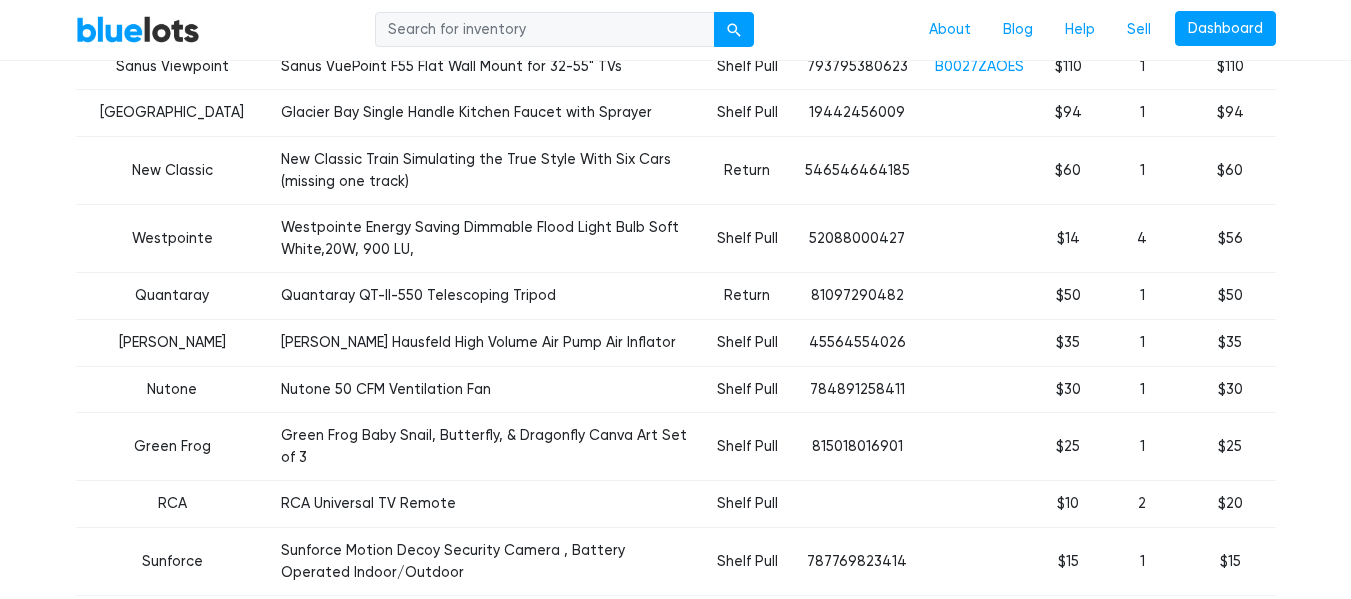 scroll, scrollTop: 1000, scrollLeft: 0, axis: vertical 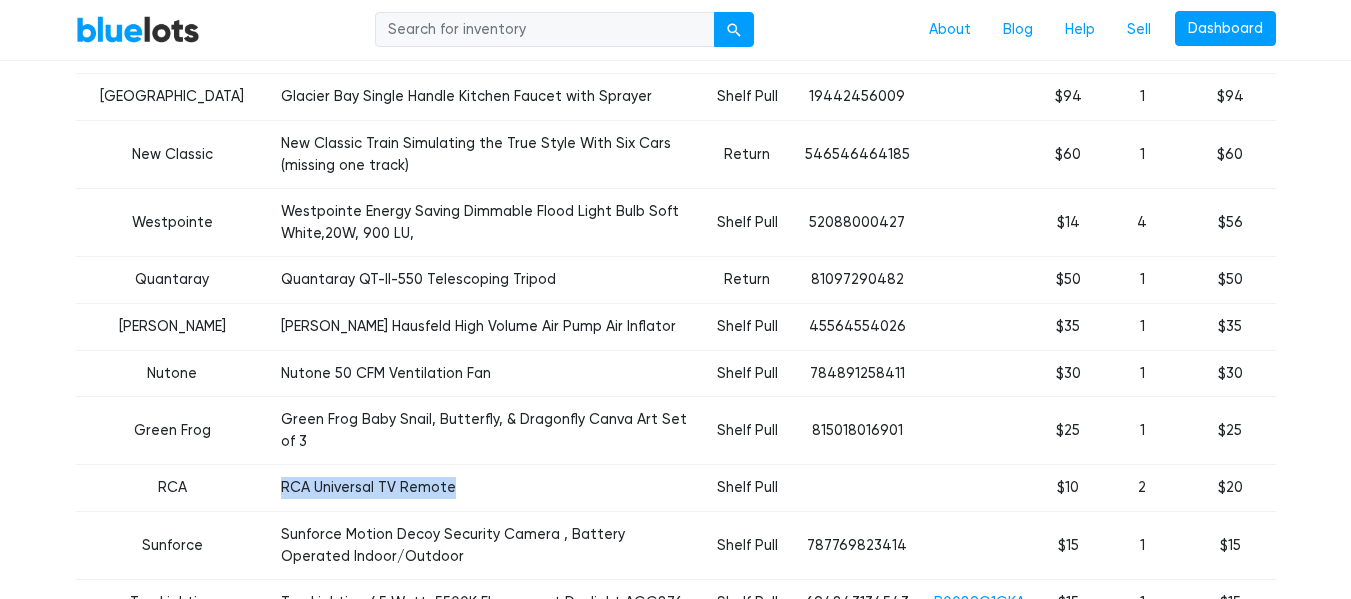 drag, startPoint x: 442, startPoint y: 466, endPoint x: 237, endPoint y: 470, distance: 205.03902 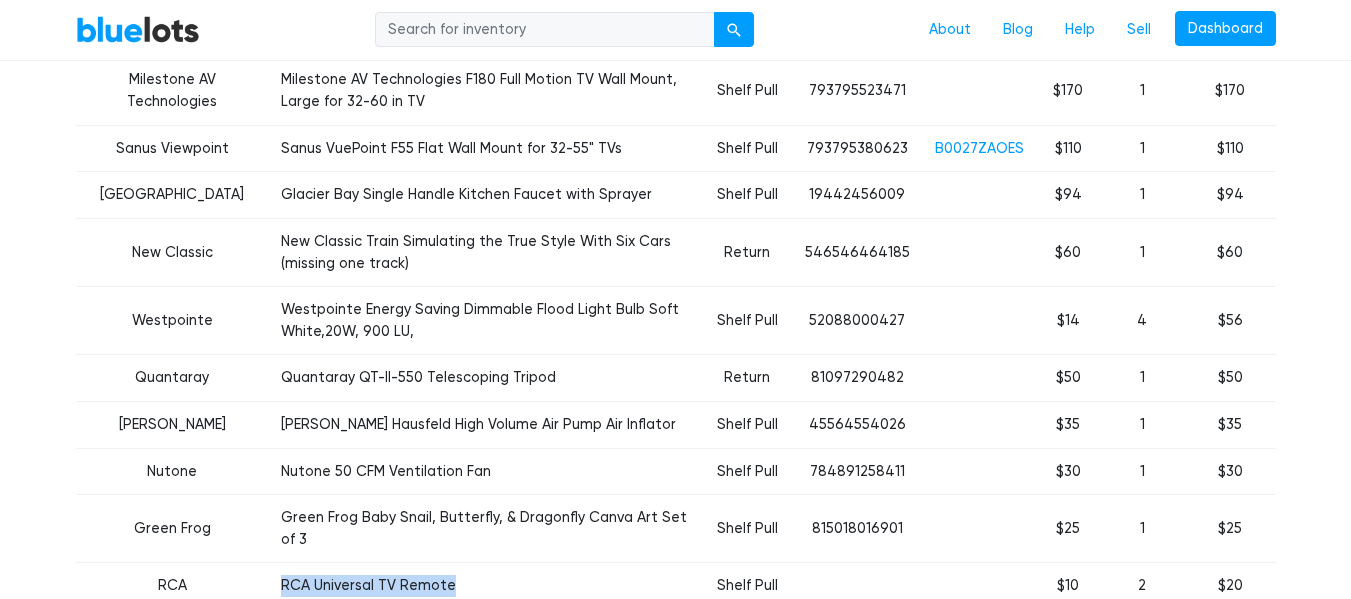 scroll, scrollTop: 900, scrollLeft: 0, axis: vertical 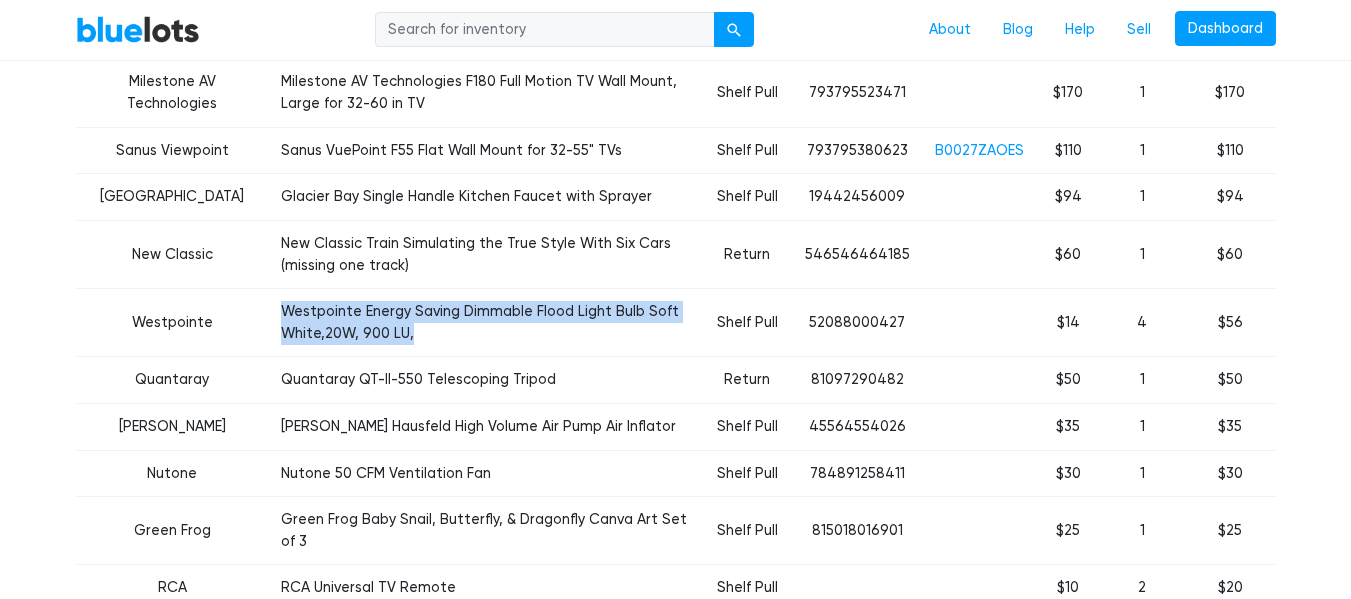 drag, startPoint x: 395, startPoint y: 331, endPoint x: 273, endPoint y: 316, distance: 122.91867 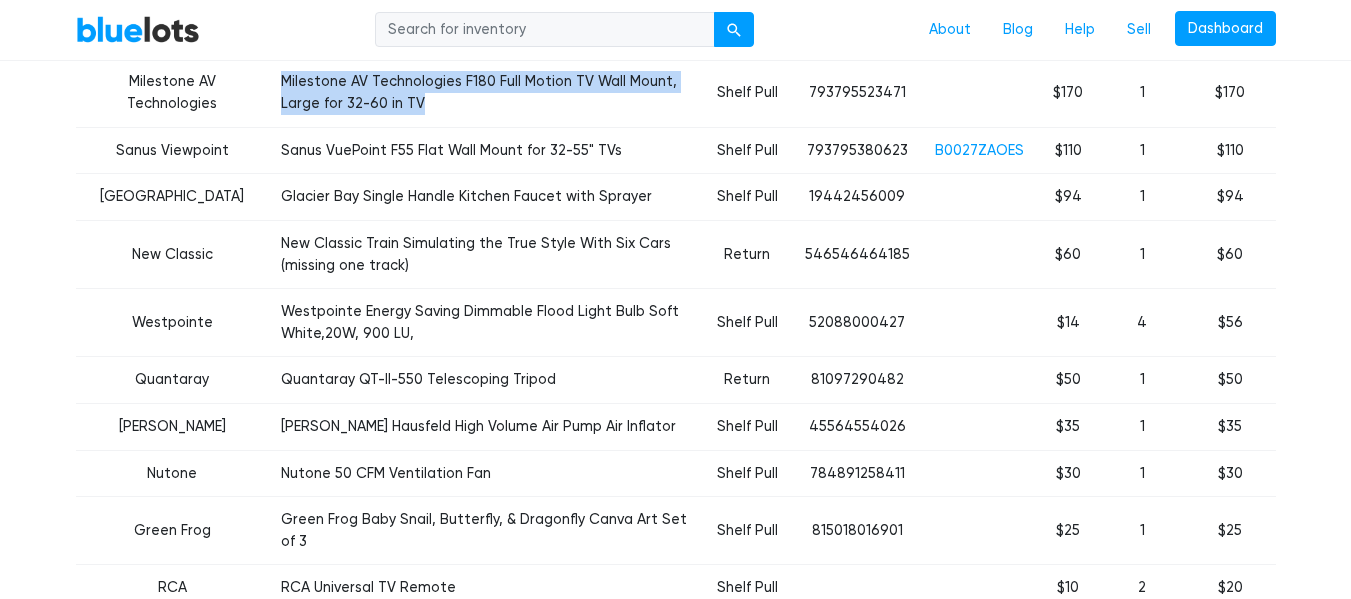 drag, startPoint x: 370, startPoint y: 101, endPoint x: 268, endPoint y: 79, distance: 104.34558 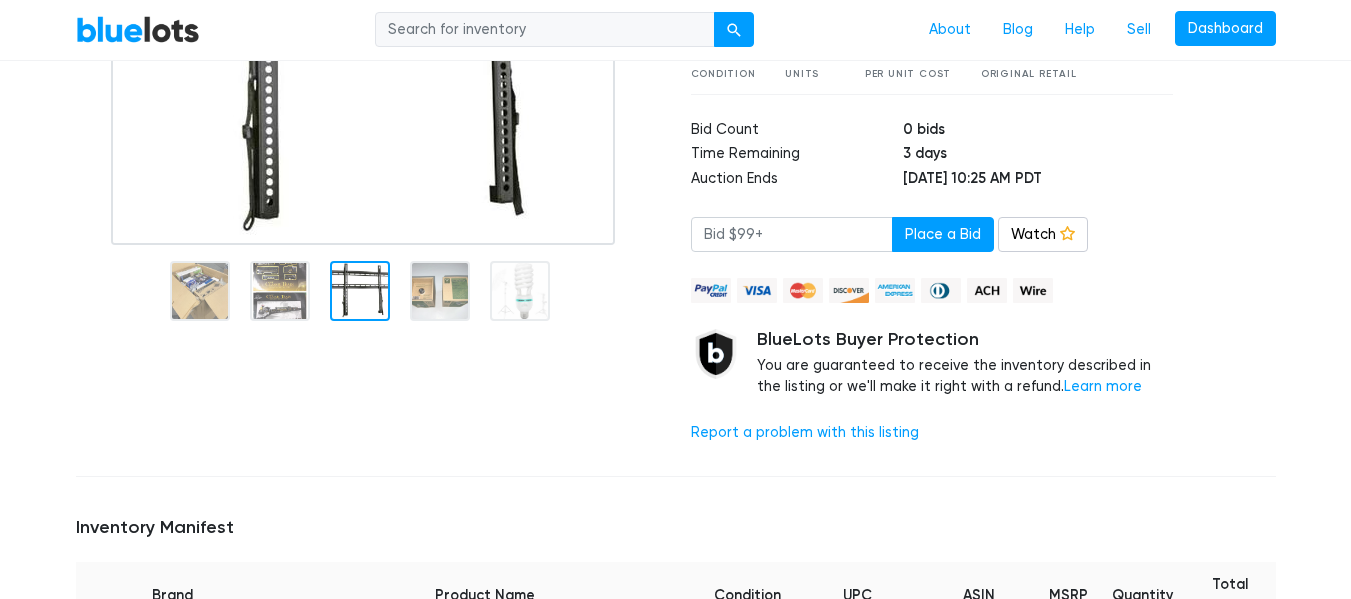 scroll, scrollTop: 0, scrollLeft: 0, axis: both 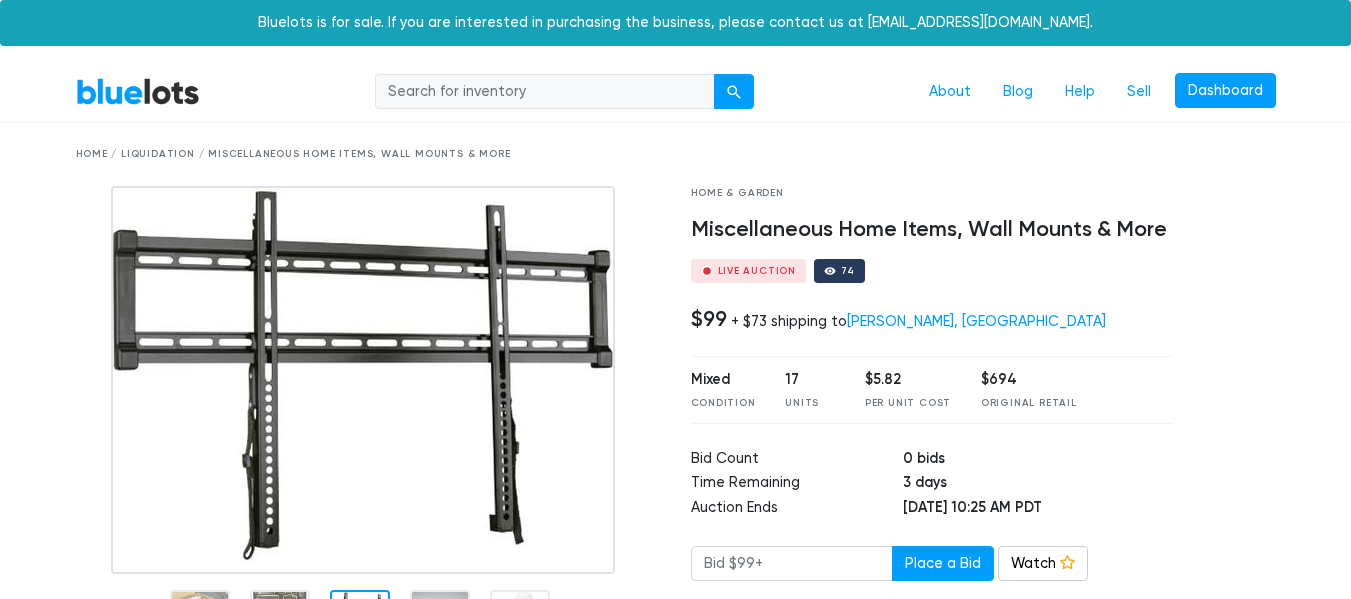 click on "BlueLots" at bounding box center [138, 91] 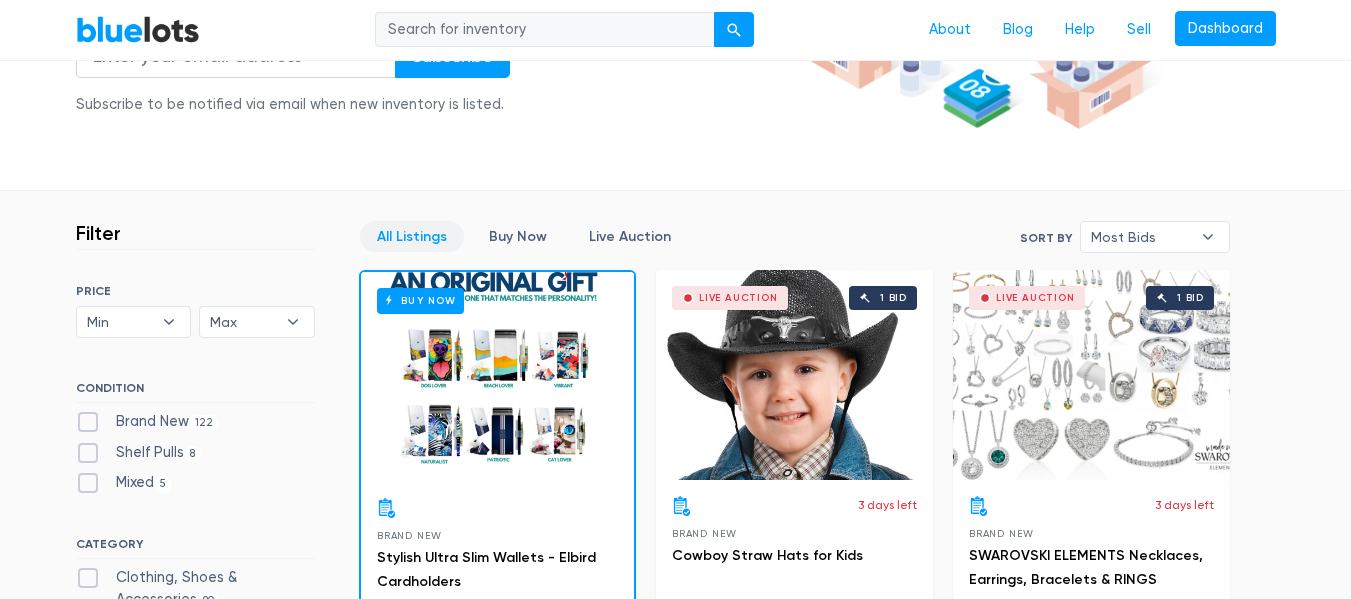 scroll, scrollTop: 500, scrollLeft: 0, axis: vertical 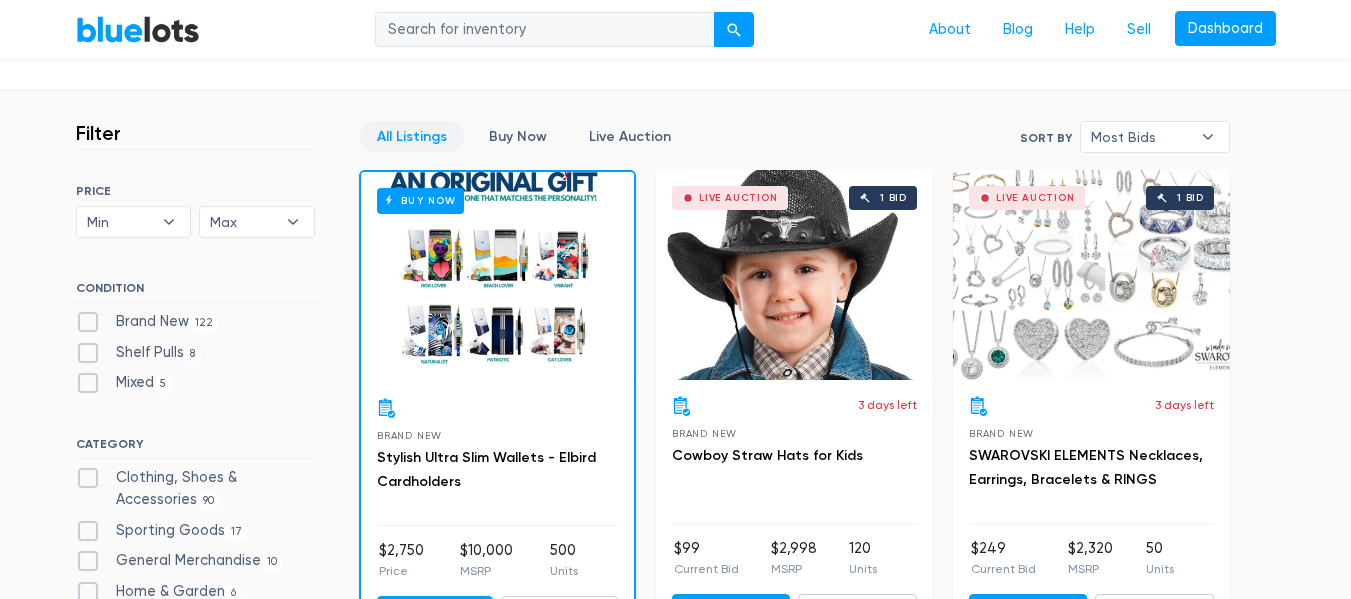 click on "Shelf Pulls
8" at bounding box center [139, 353] 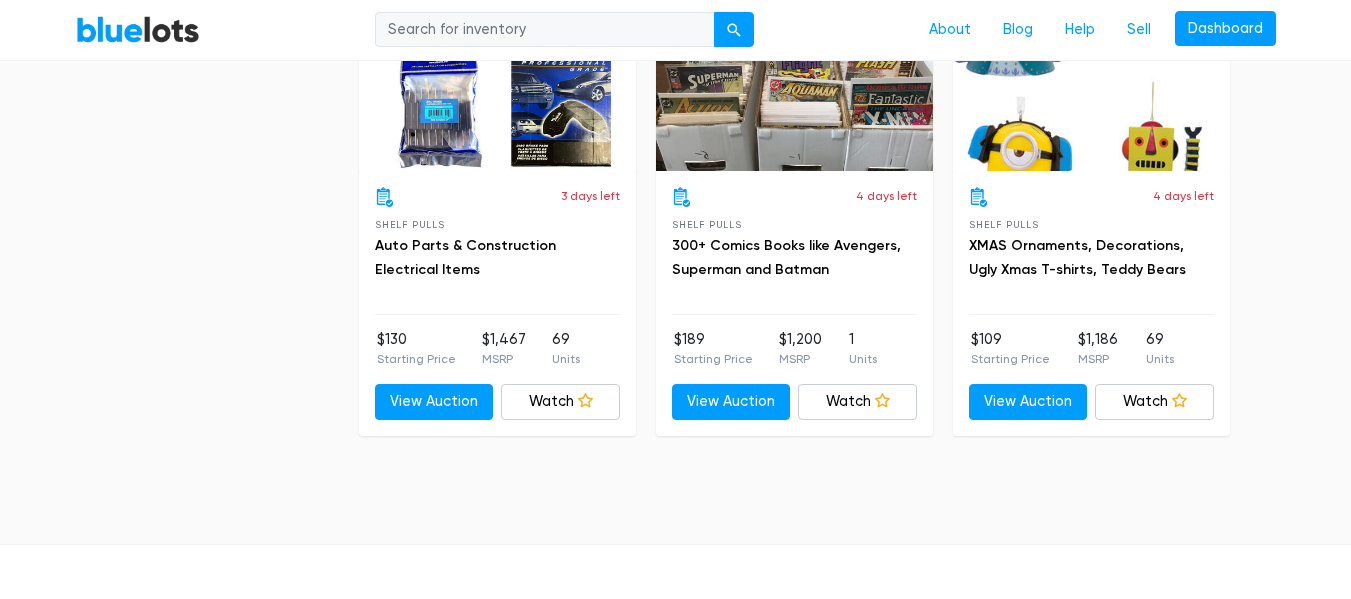 scroll, scrollTop: 1676, scrollLeft: 0, axis: vertical 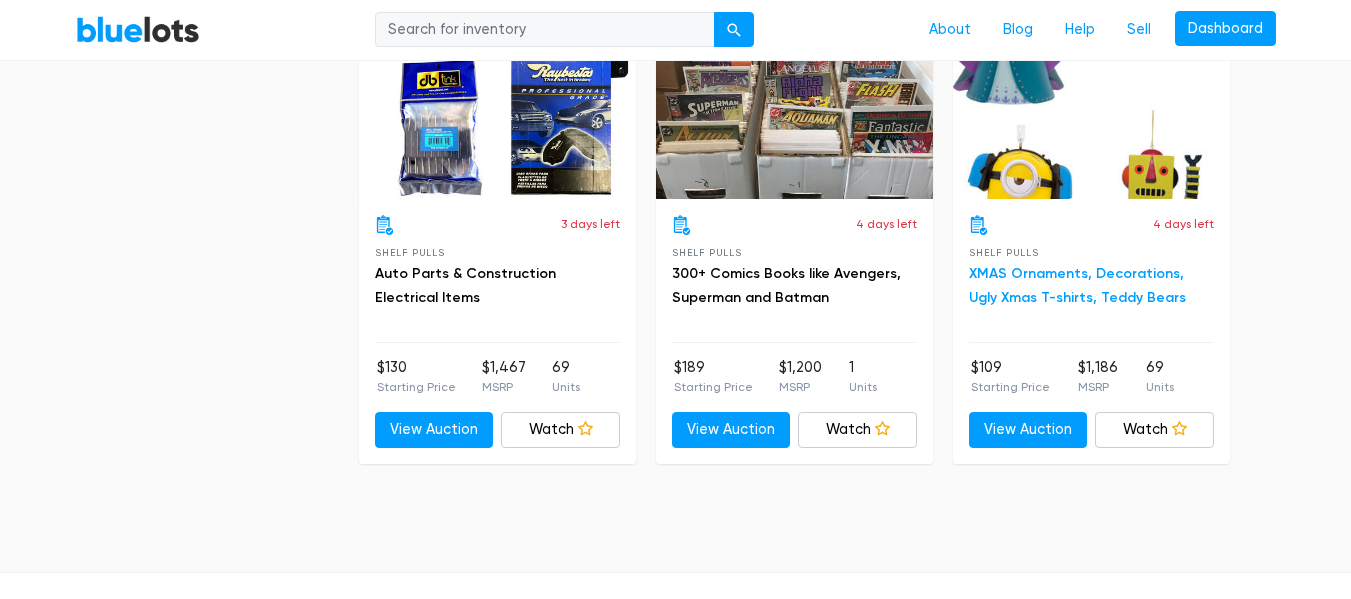 click on "XMAS Ornaments, Decorations, Ugly Xmas T-shirts, Teddy Bears" at bounding box center (1077, 285) 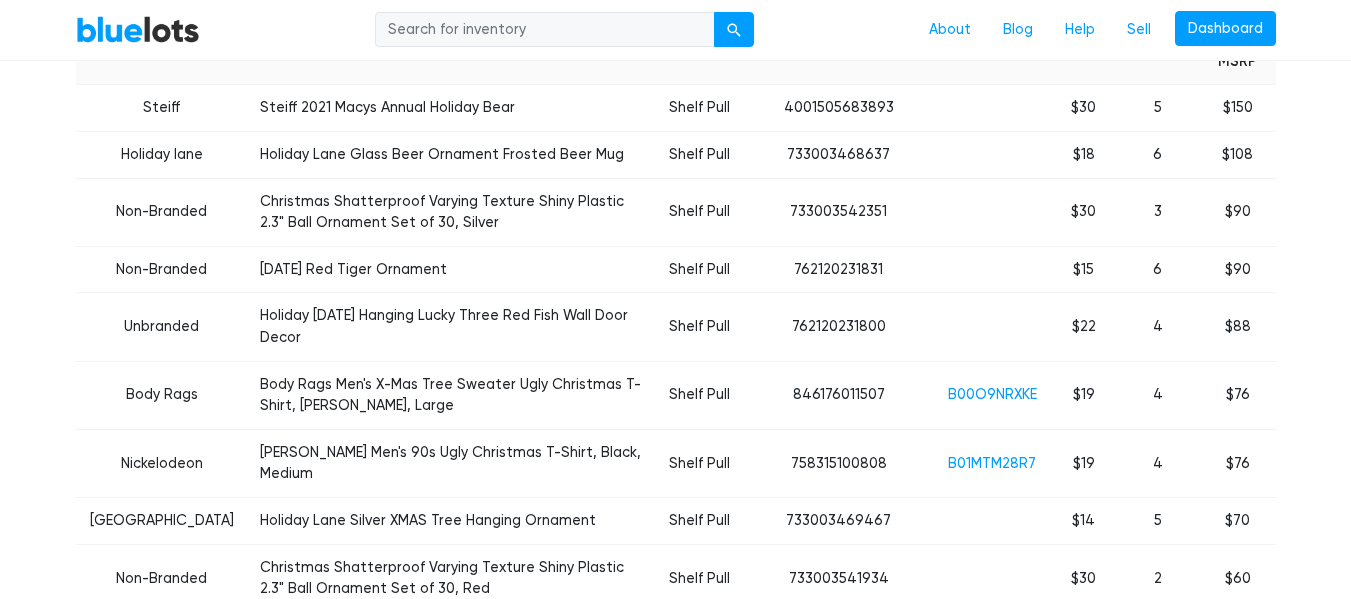 scroll, scrollTop: 800, scrollLeft: 0, axis: vertical 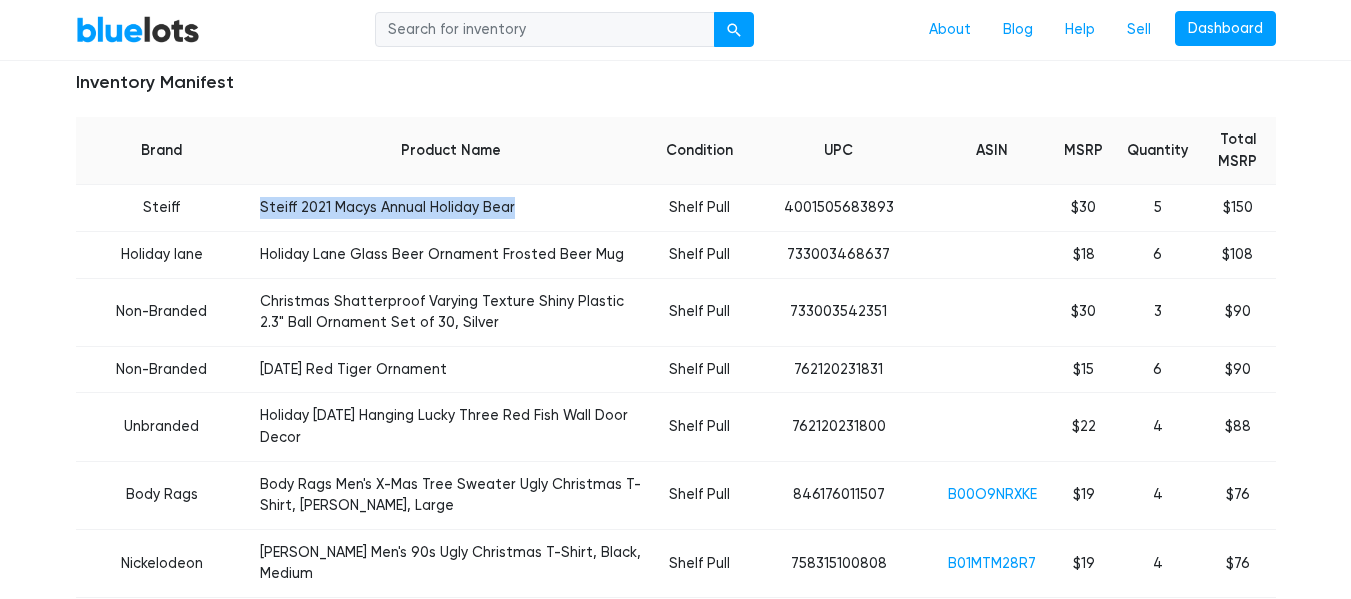 drag, startPoint x: 237, startPoint y: 208, endPoint x: 490, endPoint y: 204, distance: 253.03162 